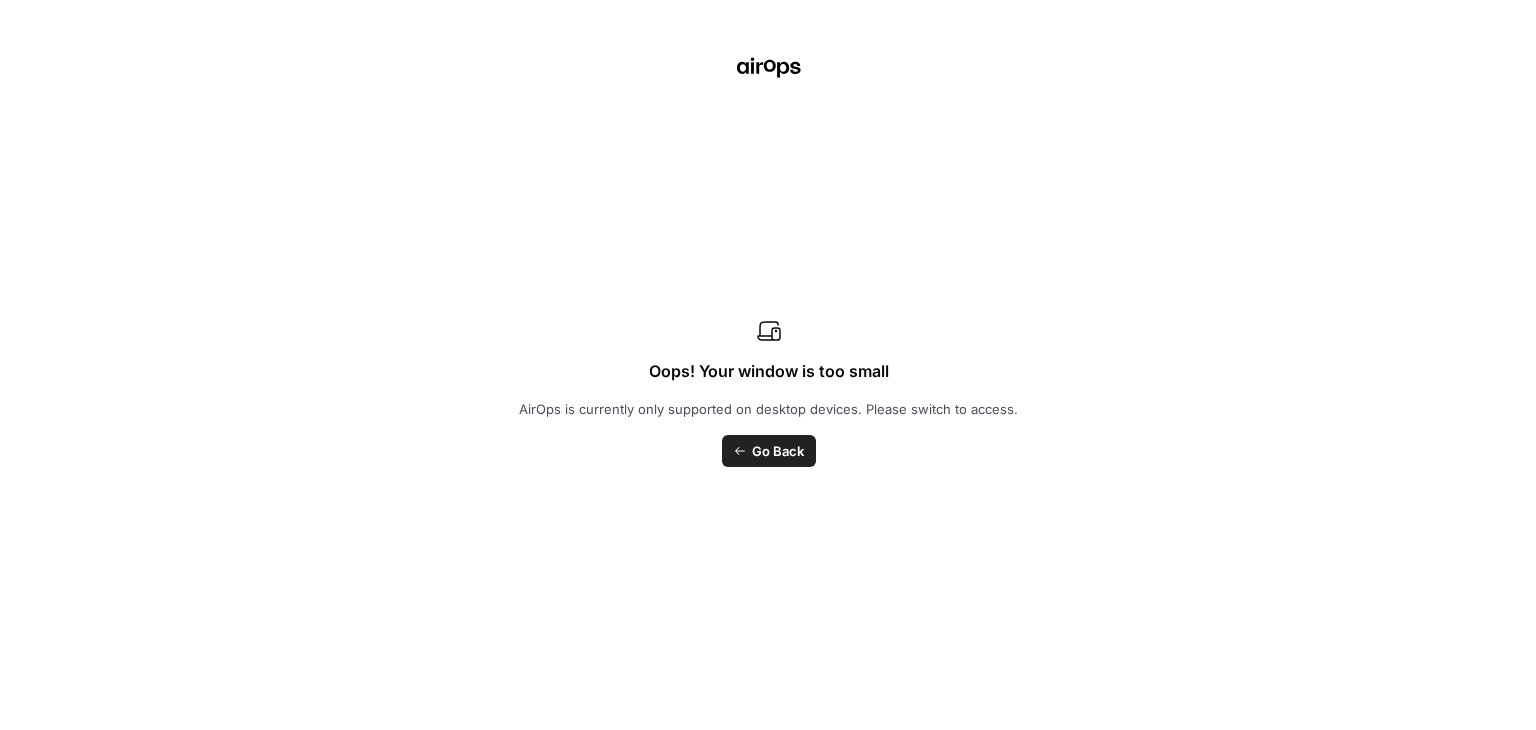 scroll, scrollTop: 0, scrollLeft: 0, axis: both 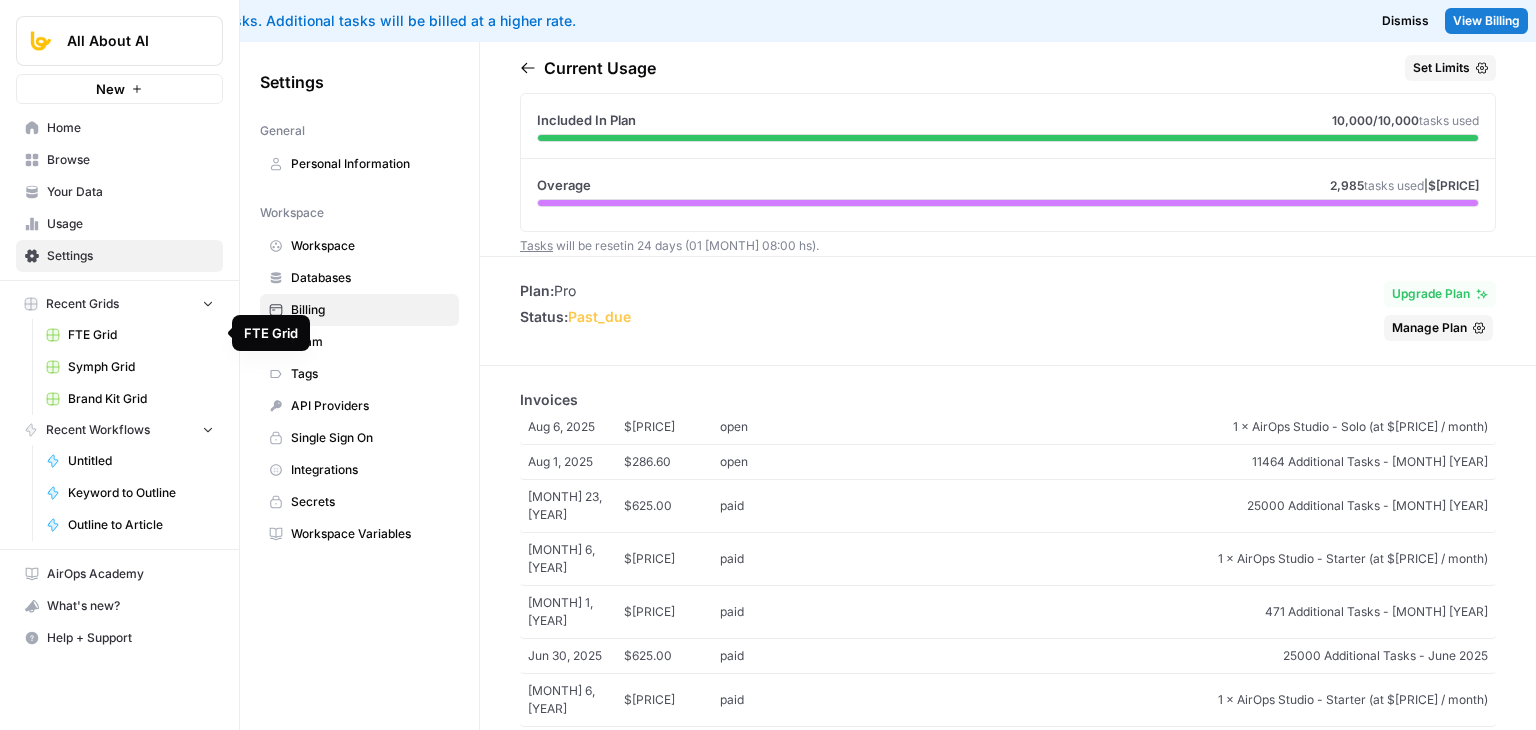 click on "FTE Grid" at bounding box center [141, 335] 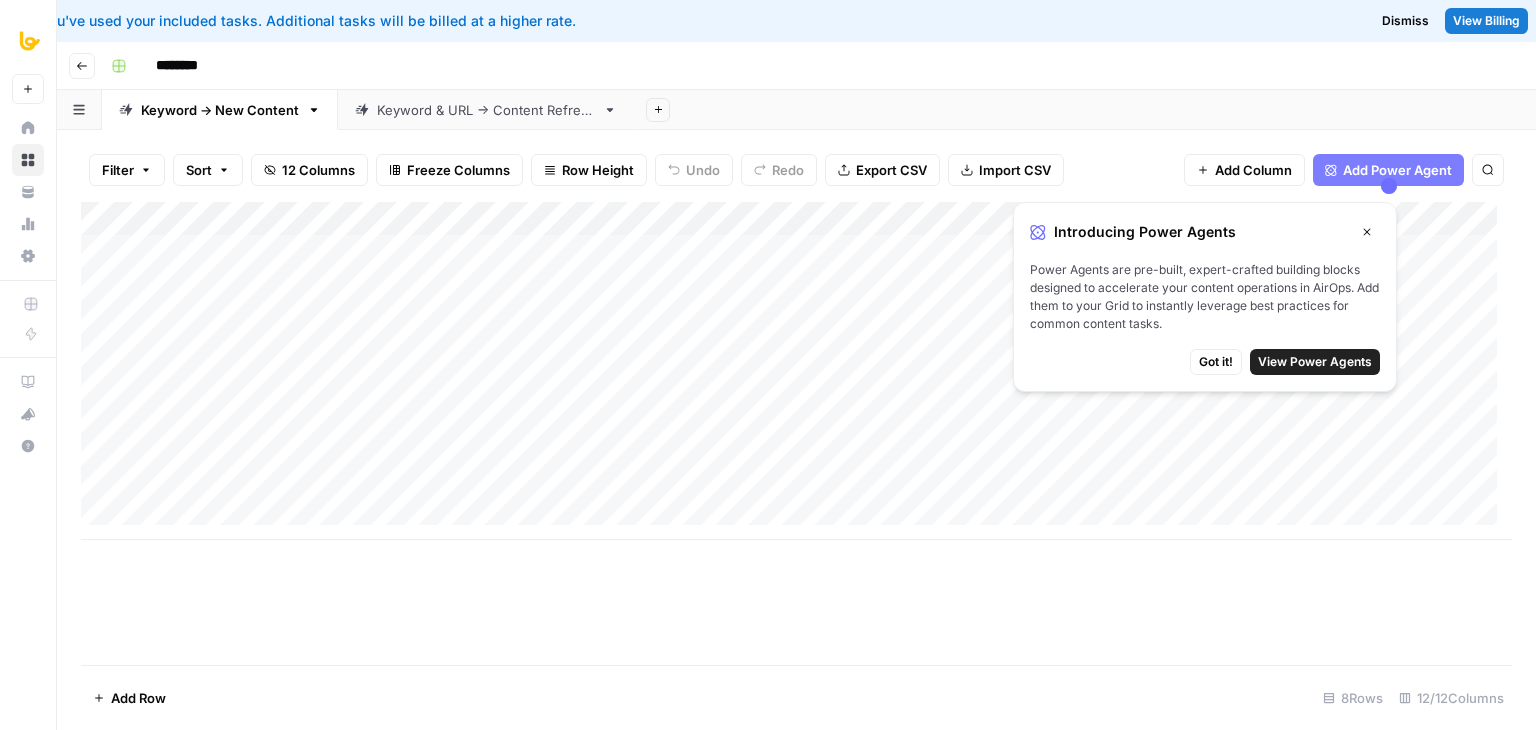 click on "Got it!" at bounding box center (1216, 362) 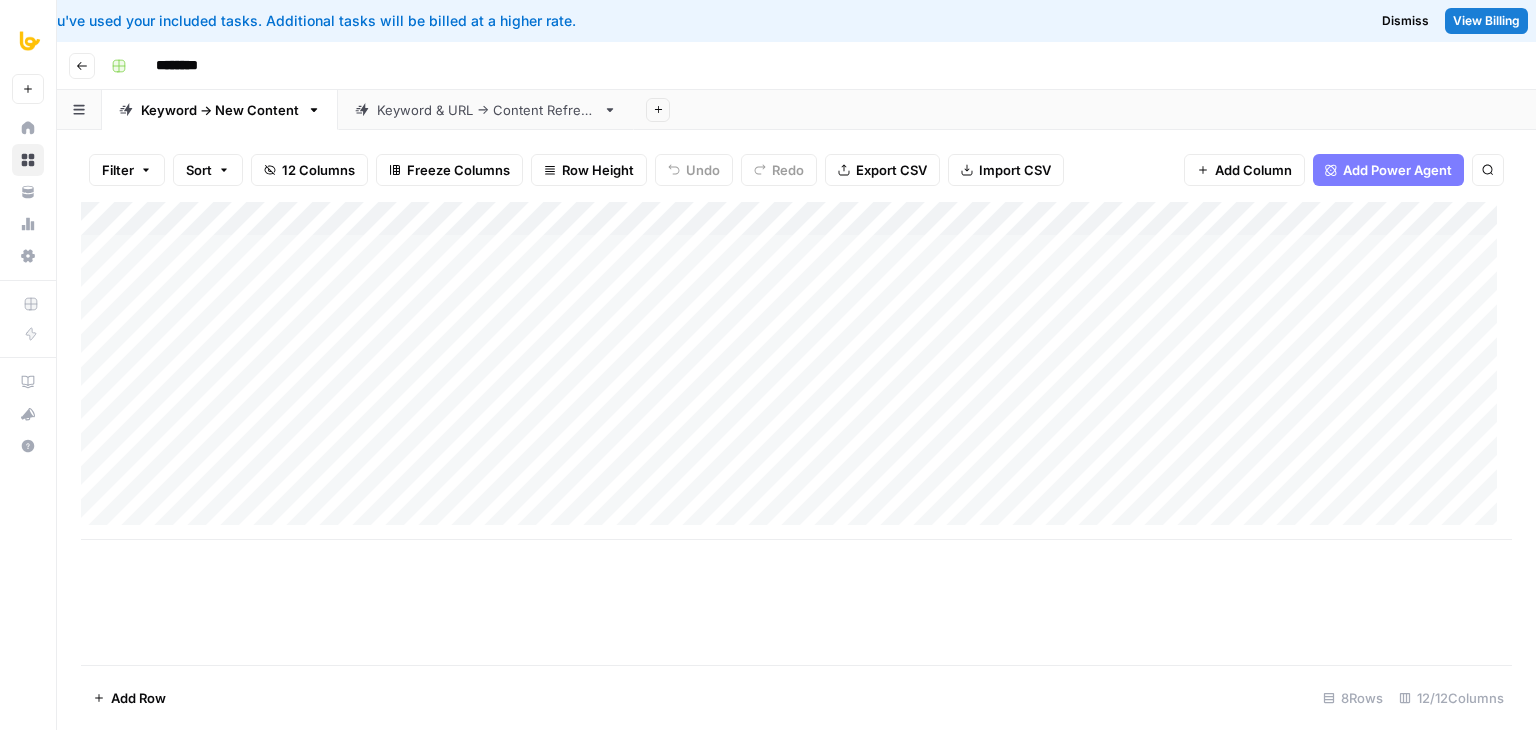 click on "Add Column" at bounding box center [796, 371] 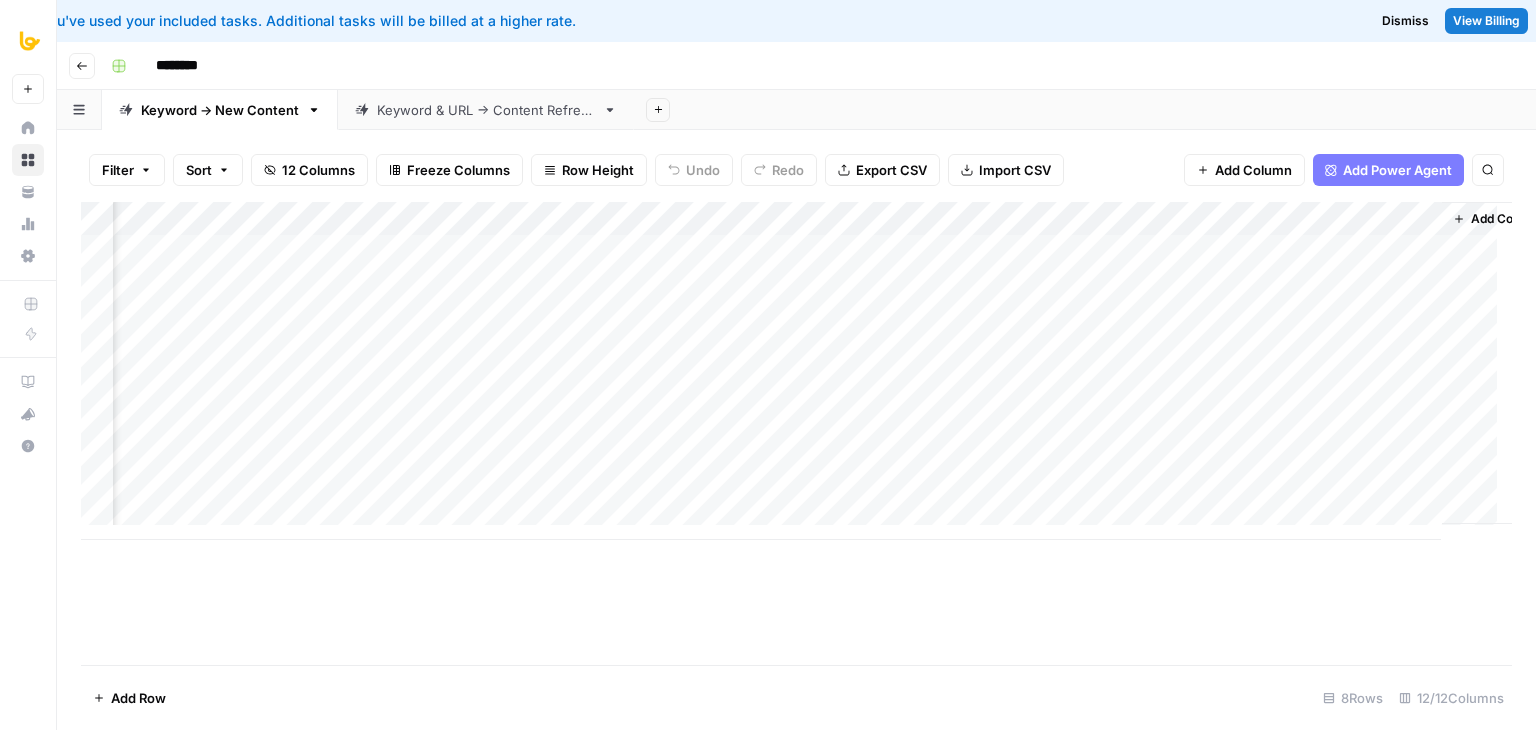scroll, scrollTop: 0, scrollLeft: 831, axis: horizontal 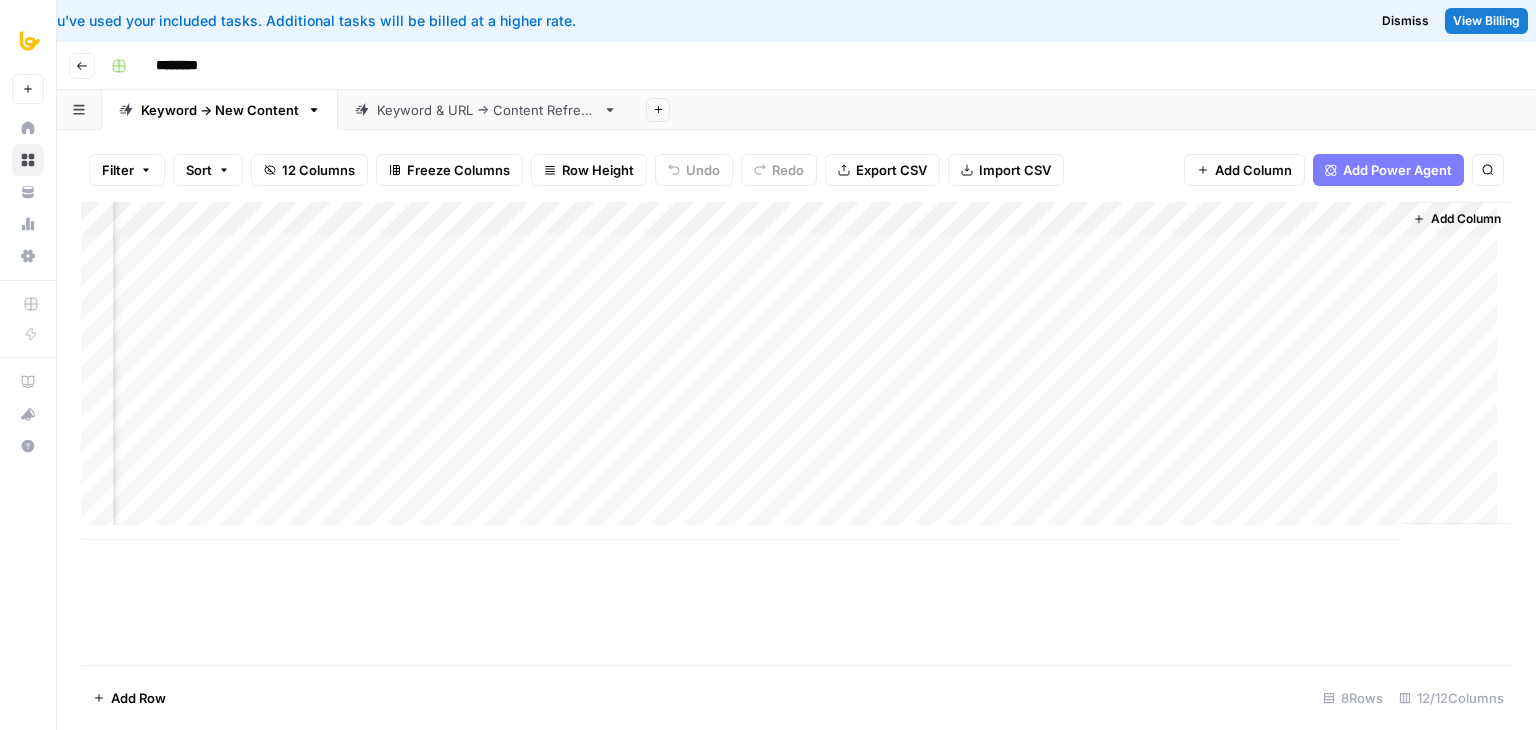 click on "Add Column" at bounding box center (796, 371) 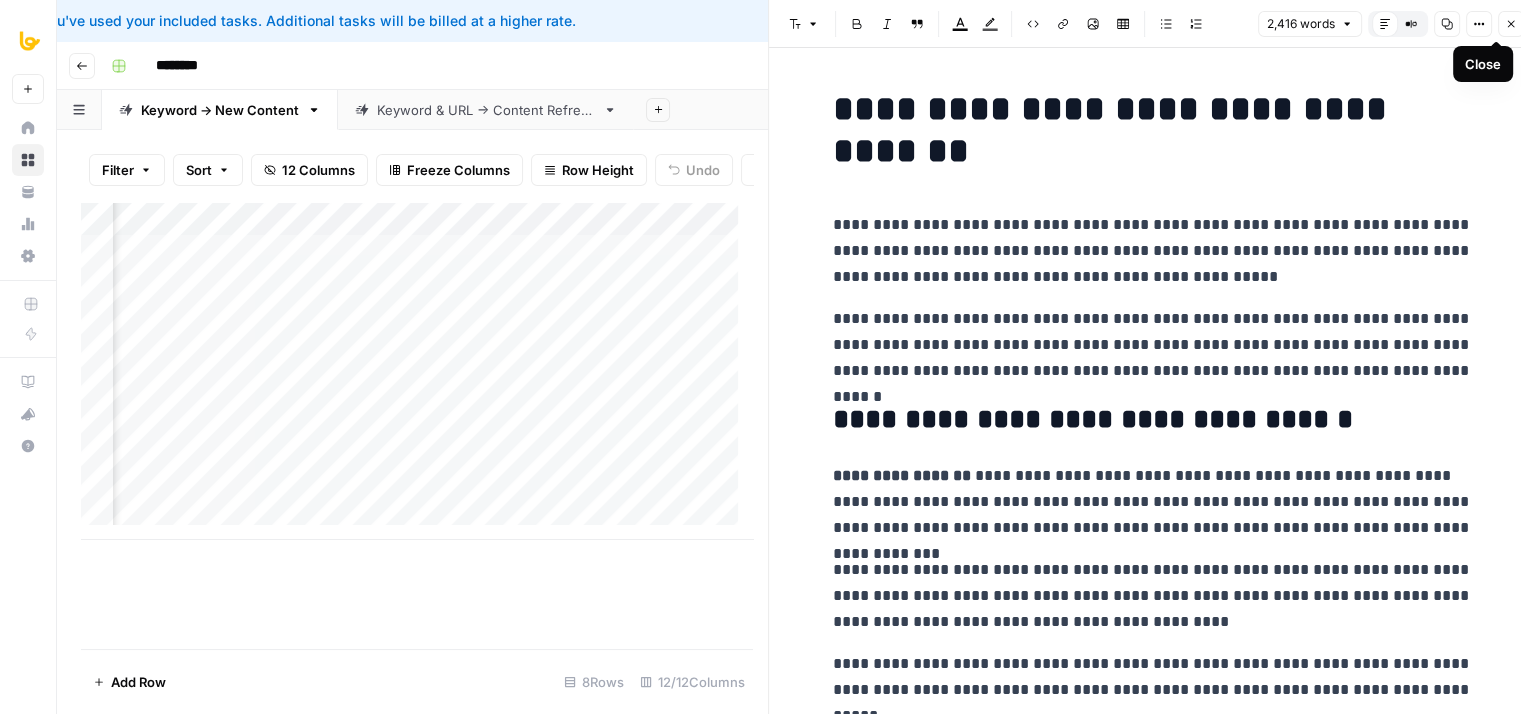 click 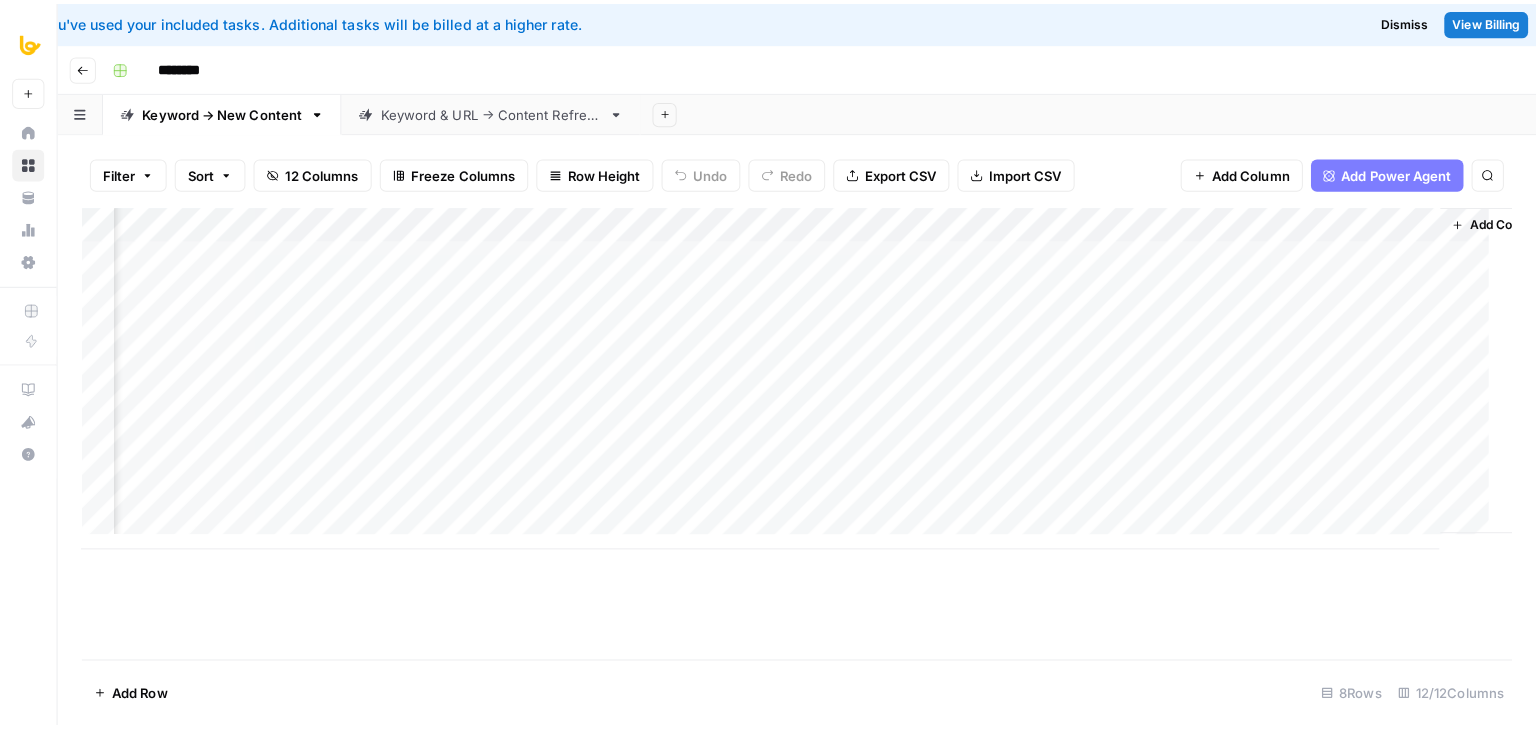 scroll, scrollTop: 0, scrollLeft: 807, axis: horizontal 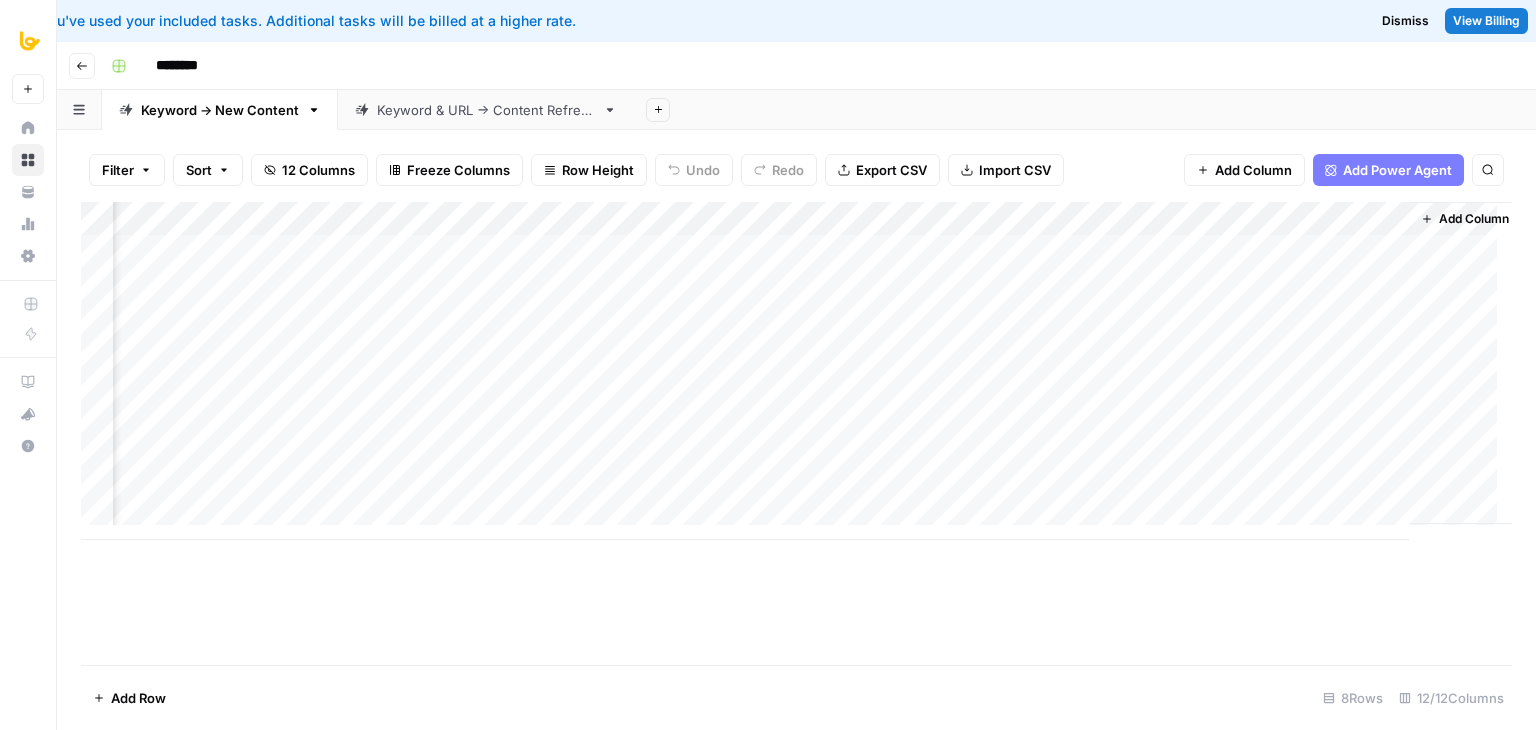 click on "Add Column" at bounding box center [796, 371] 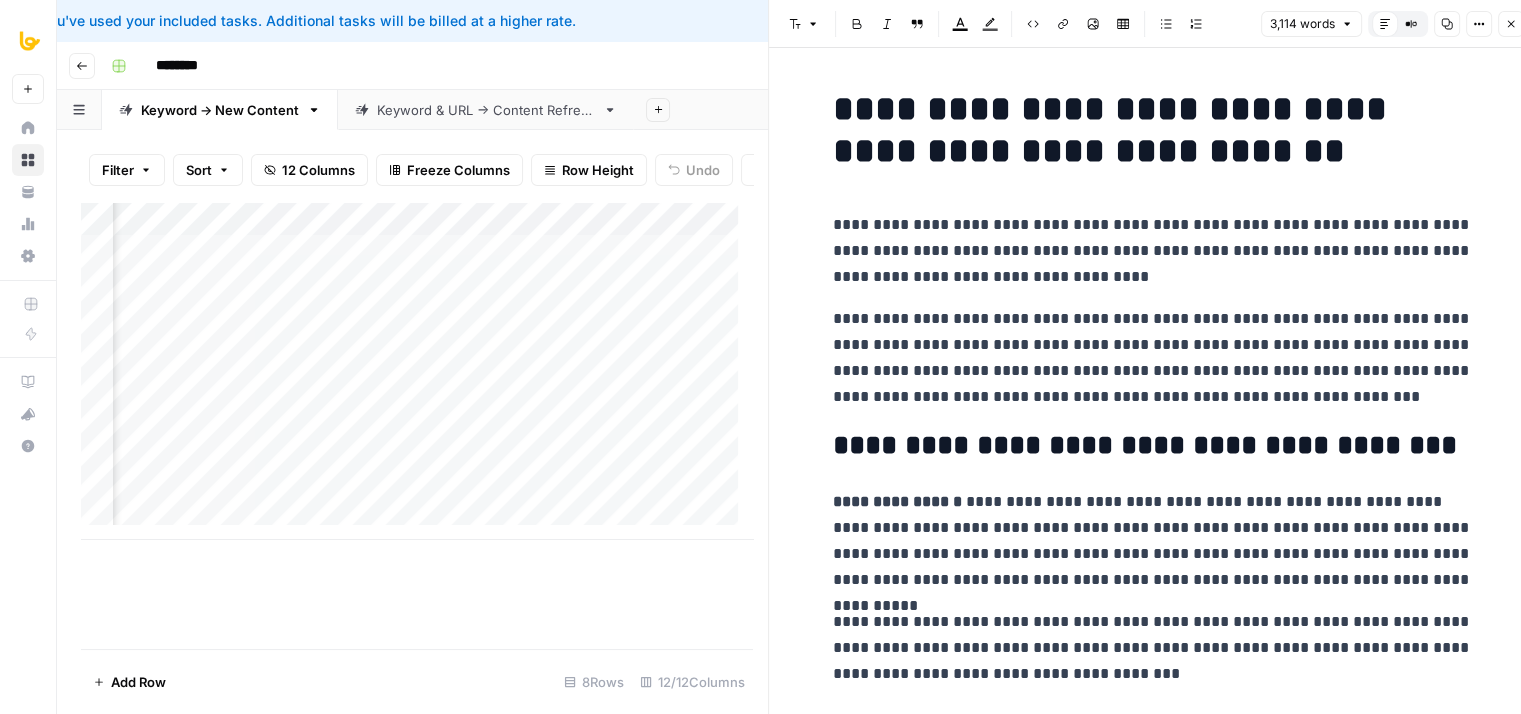 click 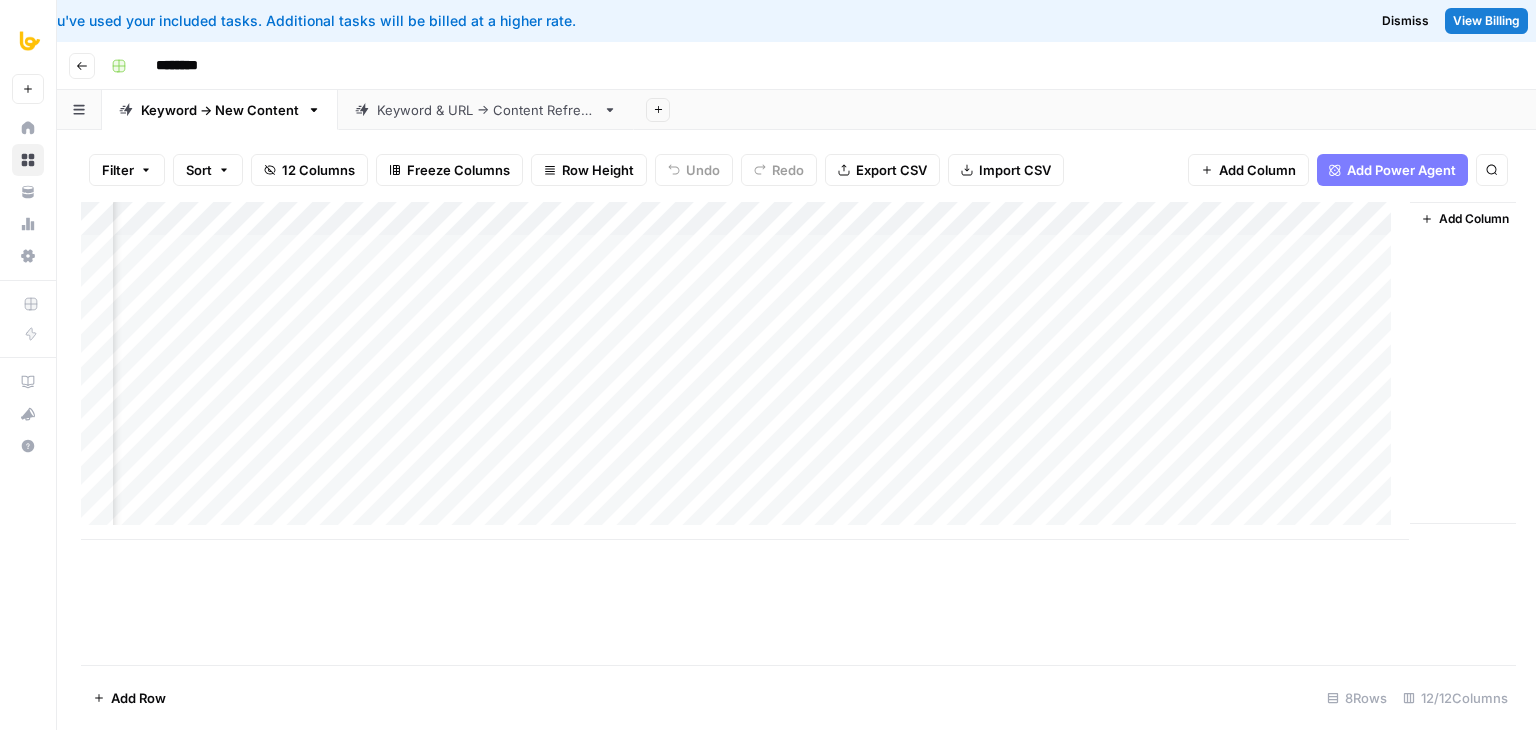 click on "Keyword & URL -> Content Refresh" at bounding box center (486, 110) 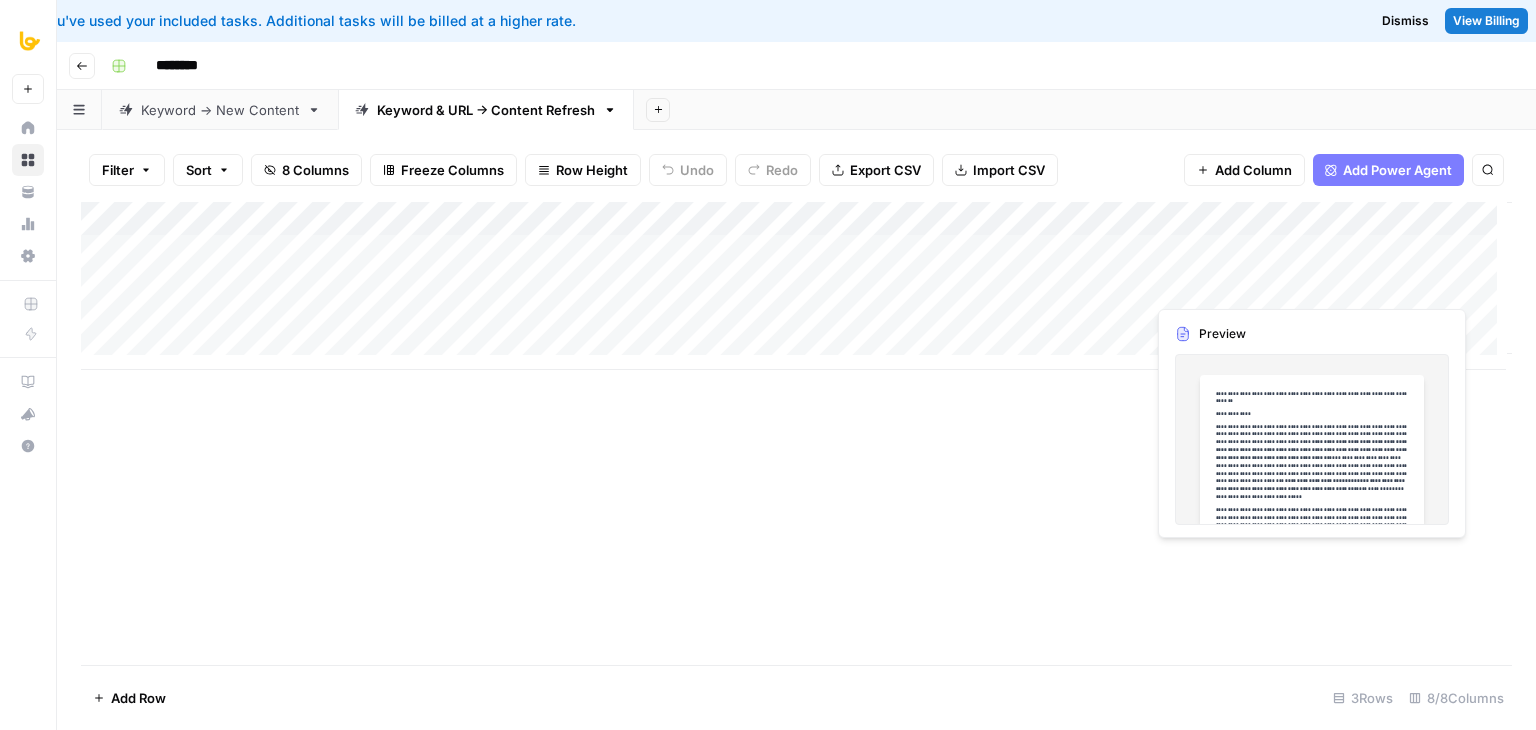 click on "Add Column" at bounding box center [796, 286] 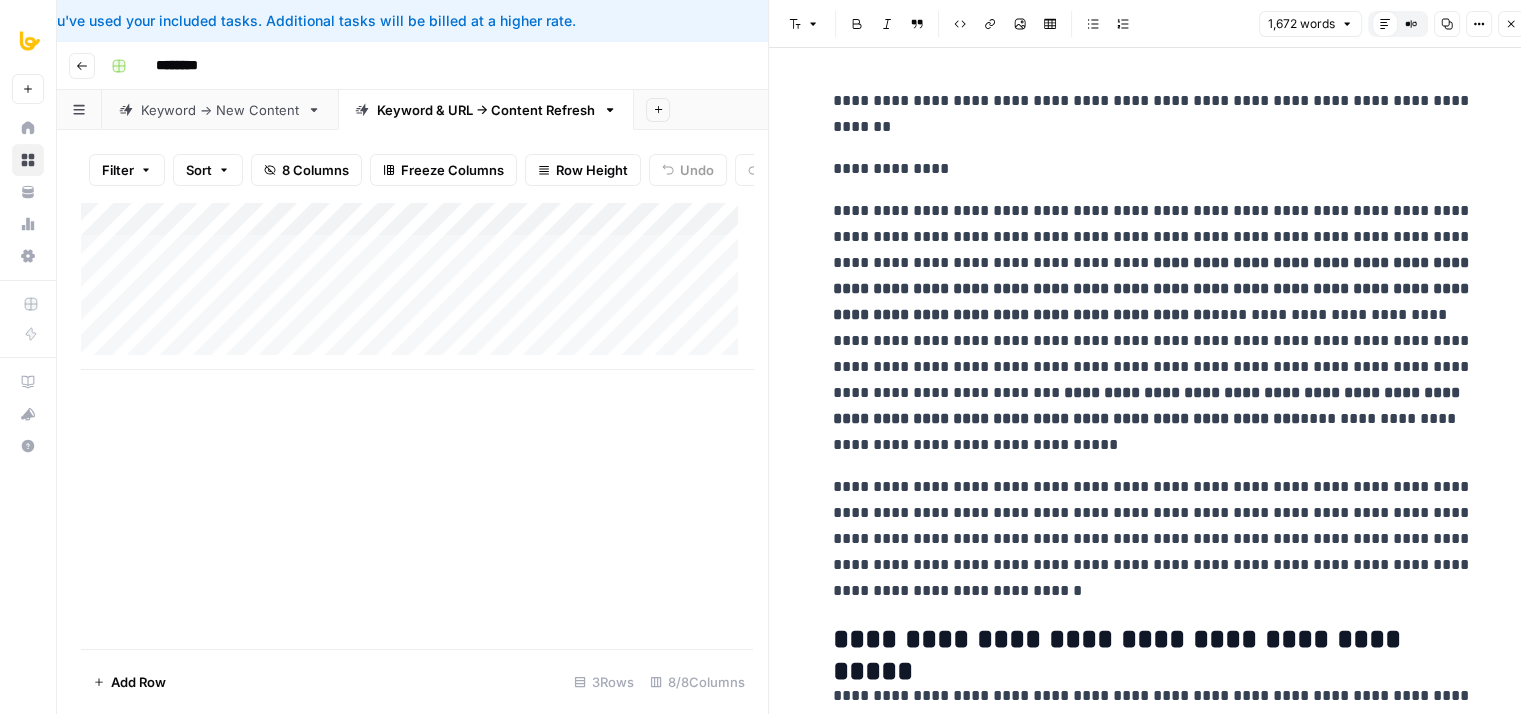 drag, startPoint x: 1280, startPoint y: 269, endPoint x: 1283, endPoint y: 119, distance: 150.03 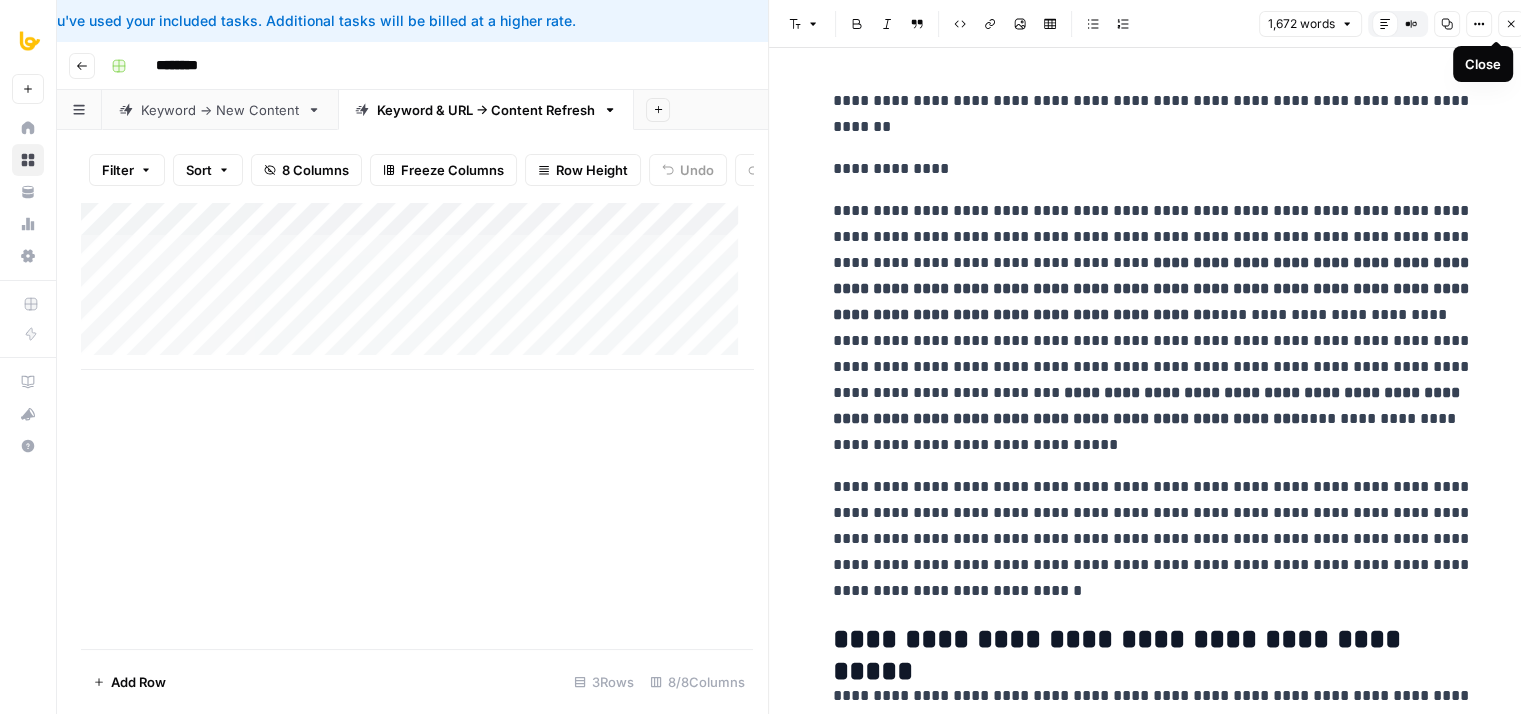 click 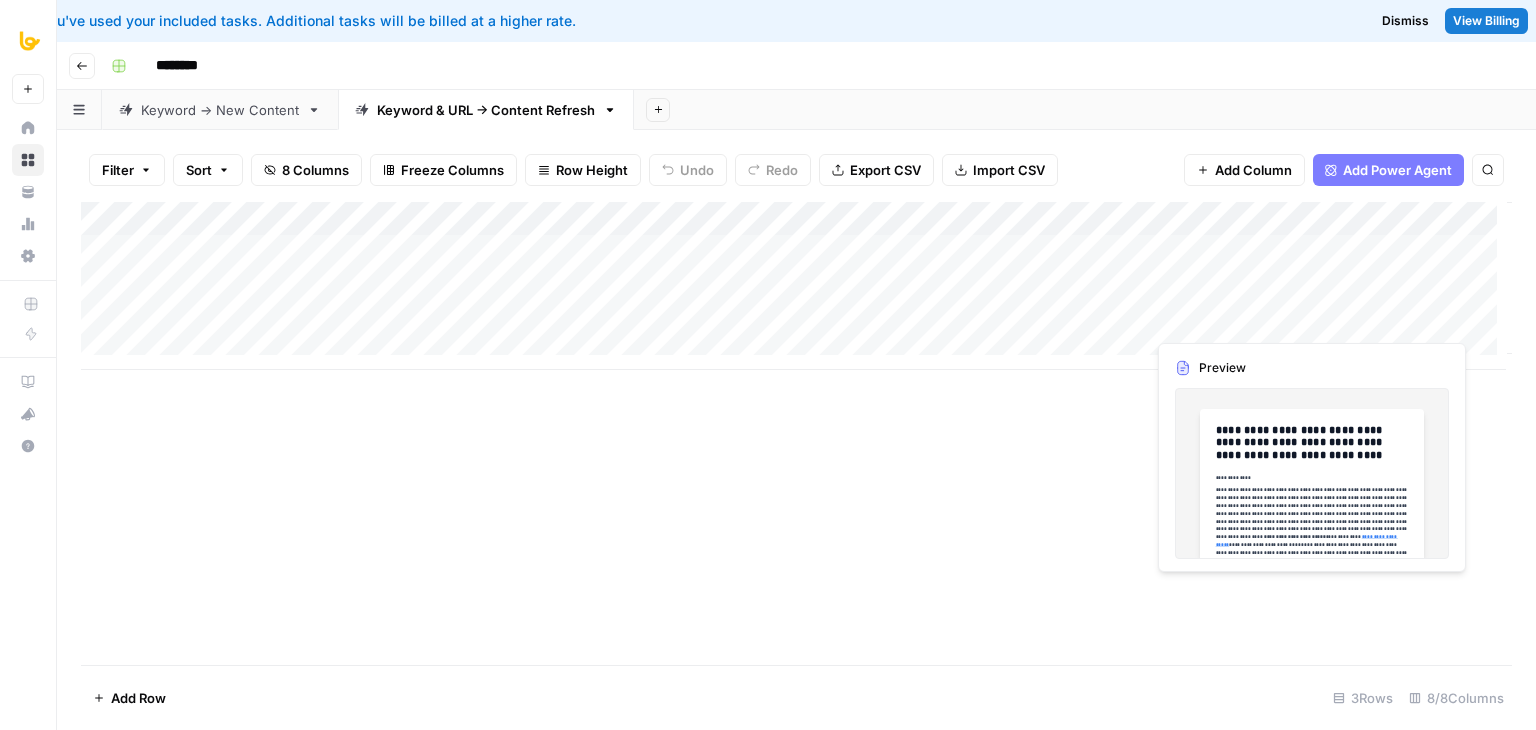 click on "Add Column" at bounding box center [796, 286] 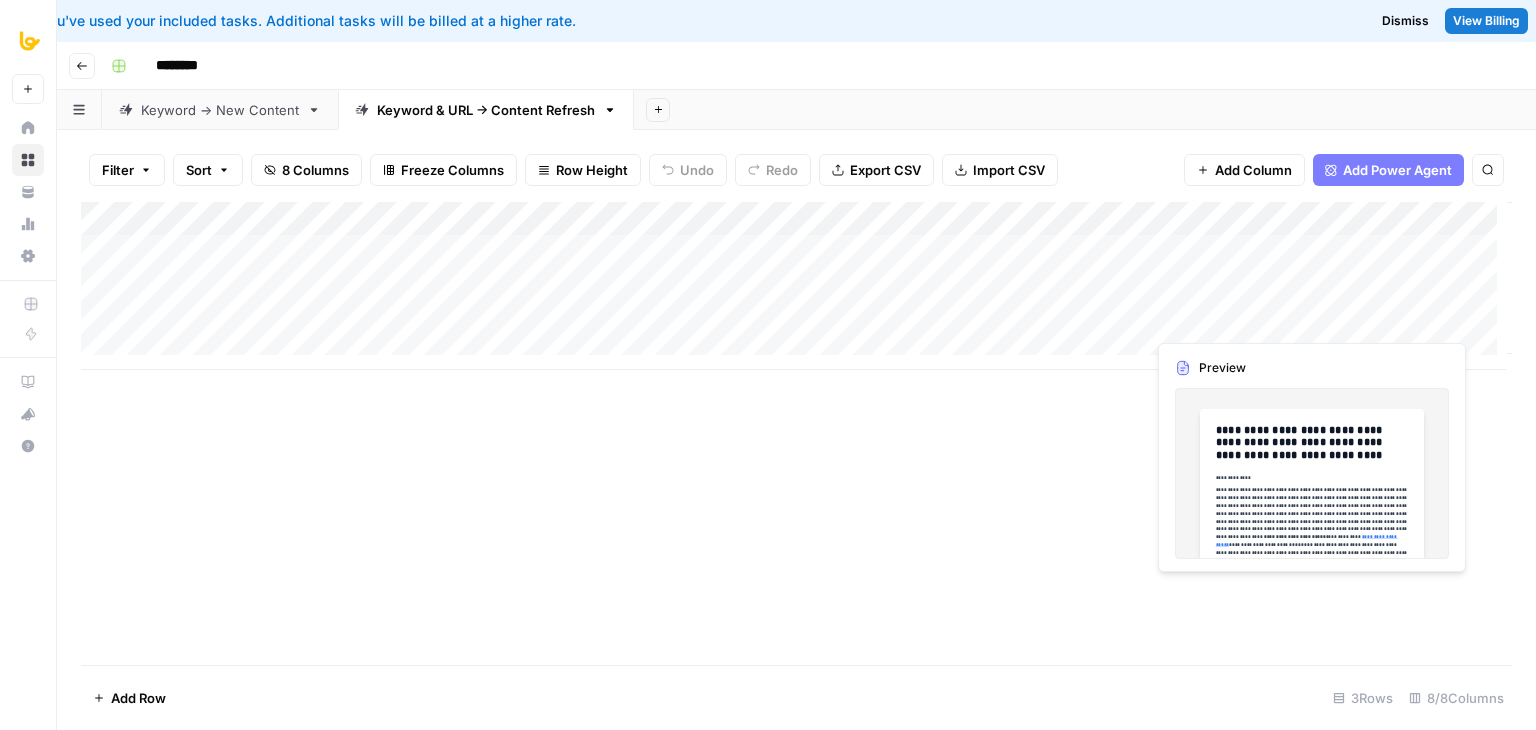click on "Add Column" at bounding box center (796, 286) 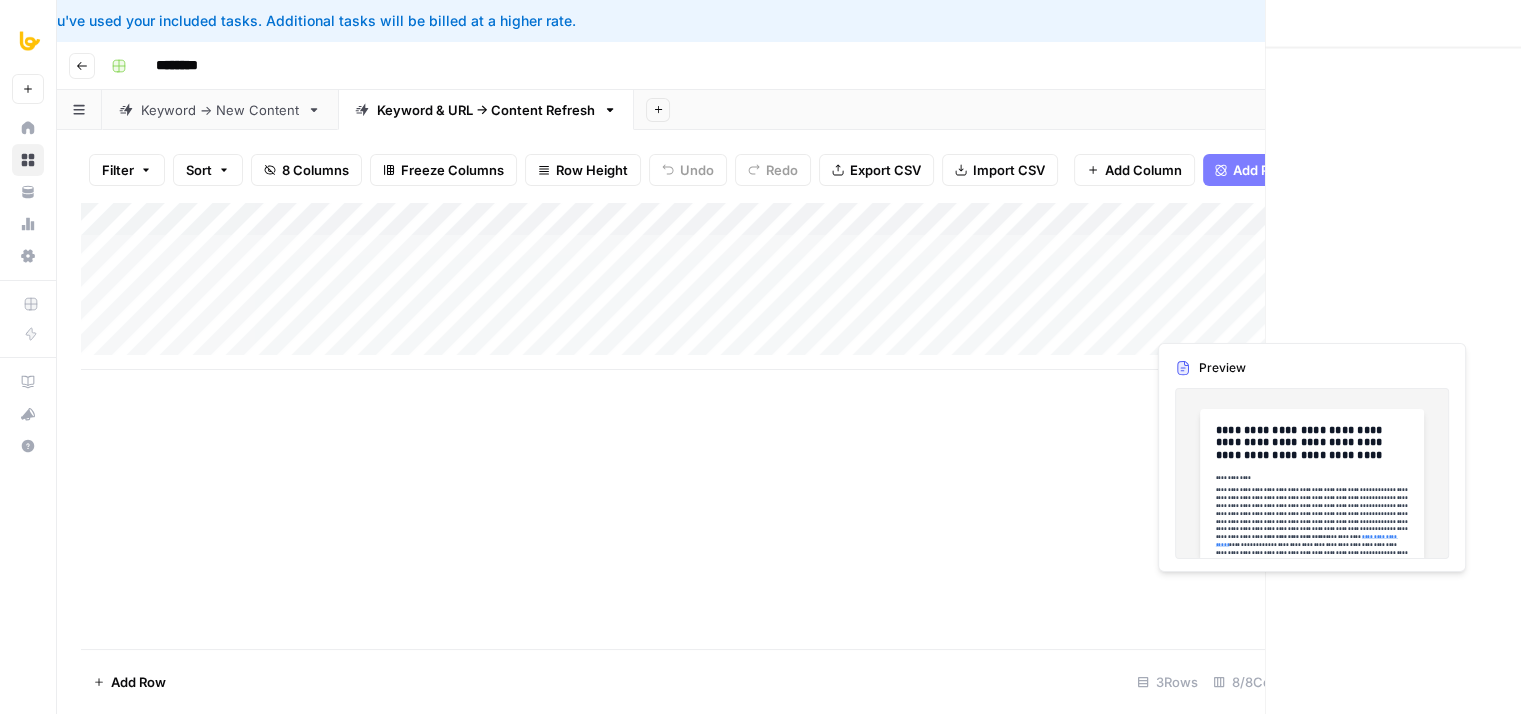 click at bounding box center [1236, 319] 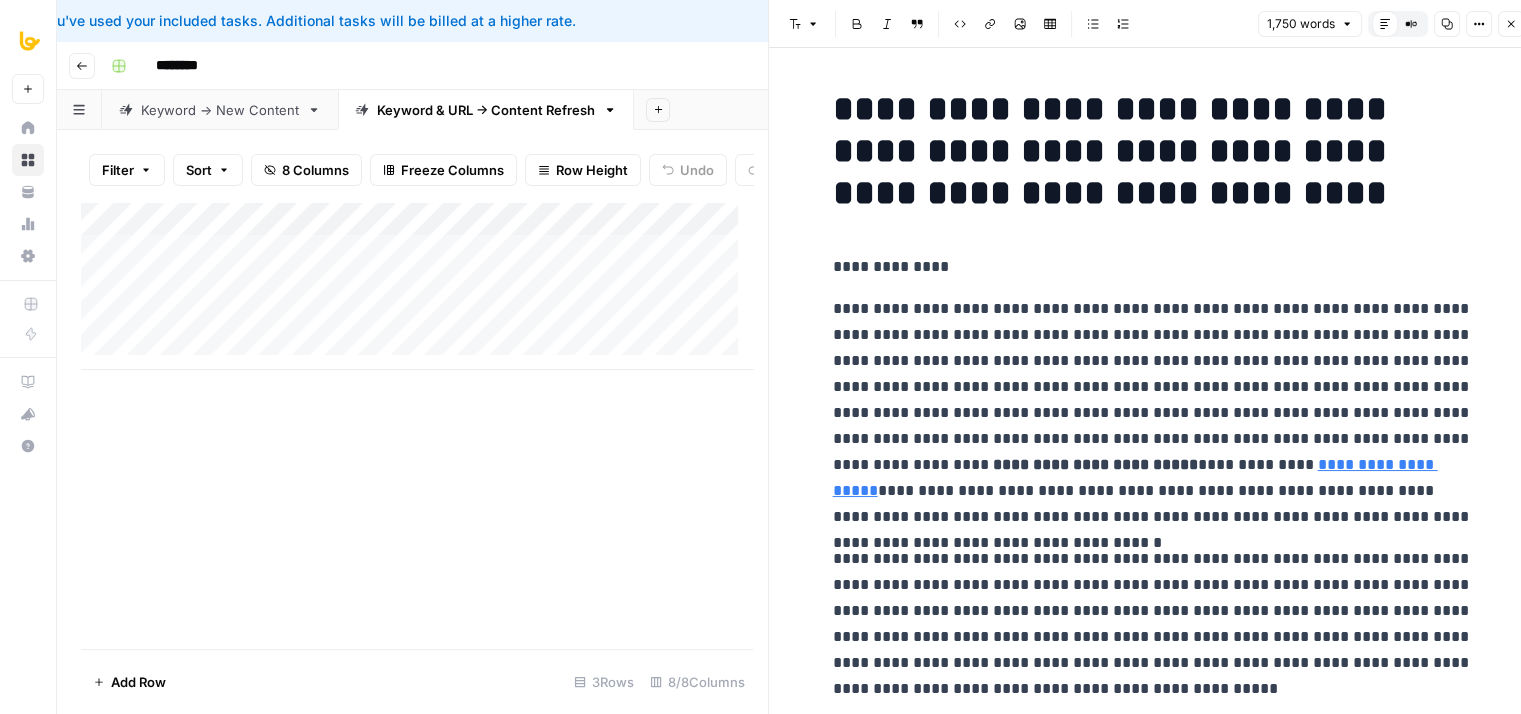 click 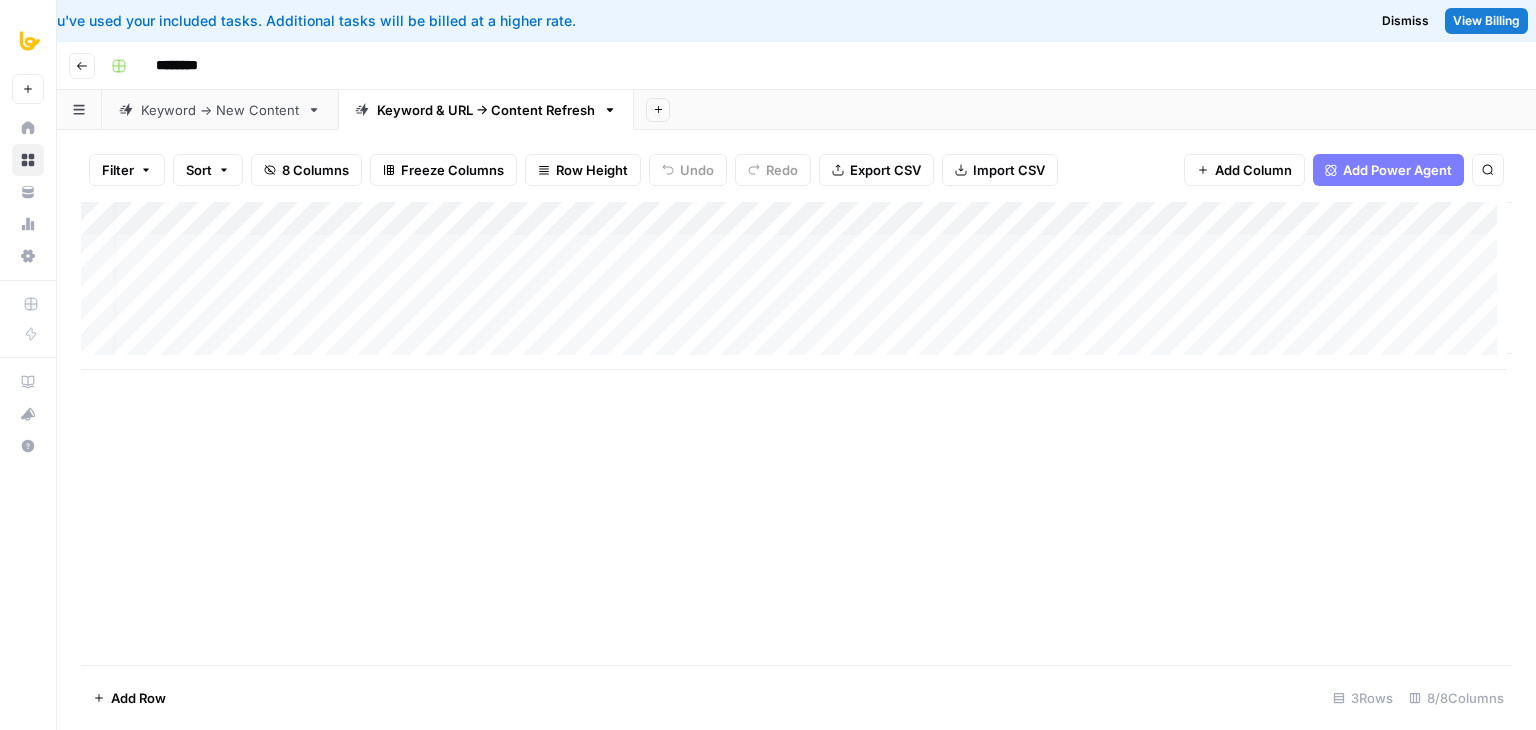 scroll, scrollTop: 0, scrollLeft: 121, axis: horizontal 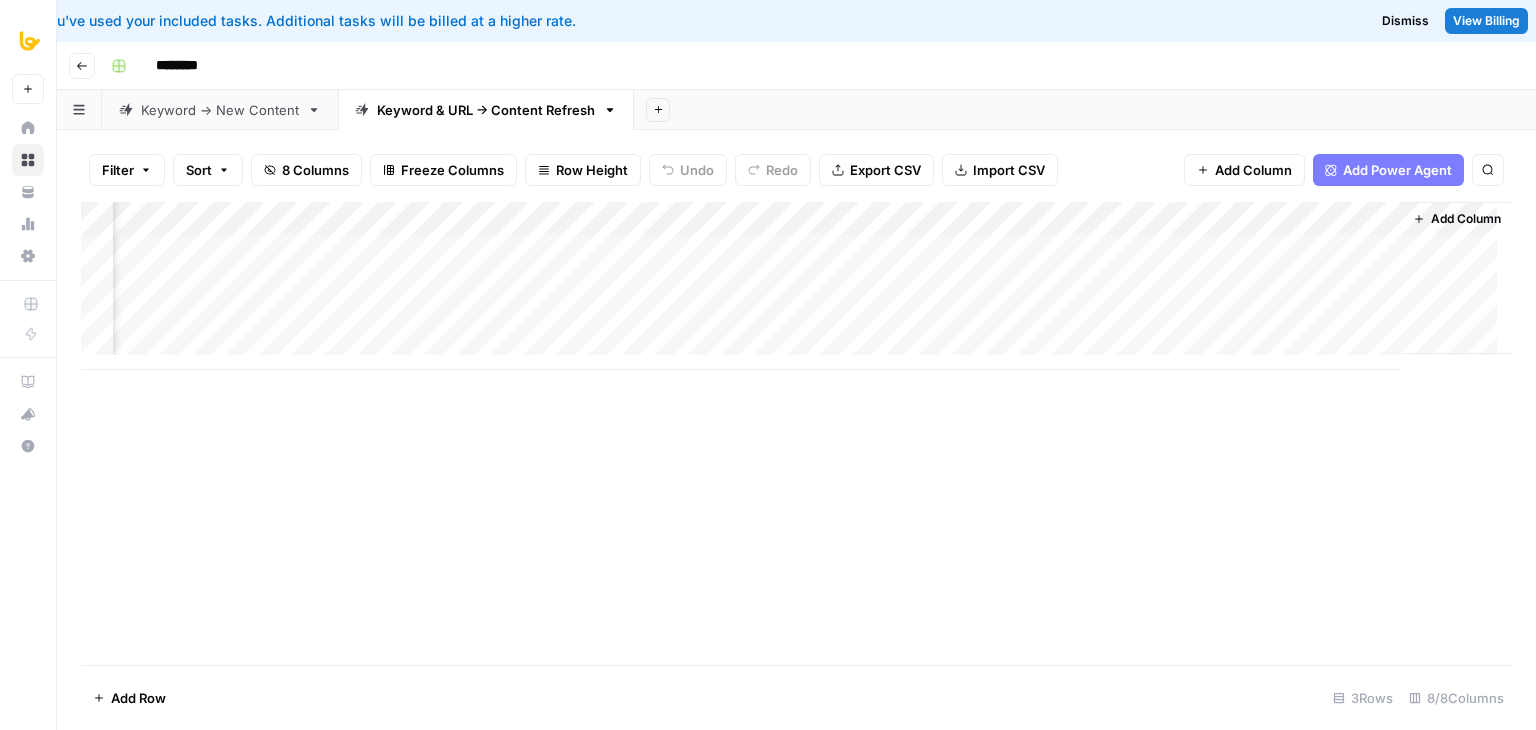click on "Add Column" at bounding box center (796, 286) 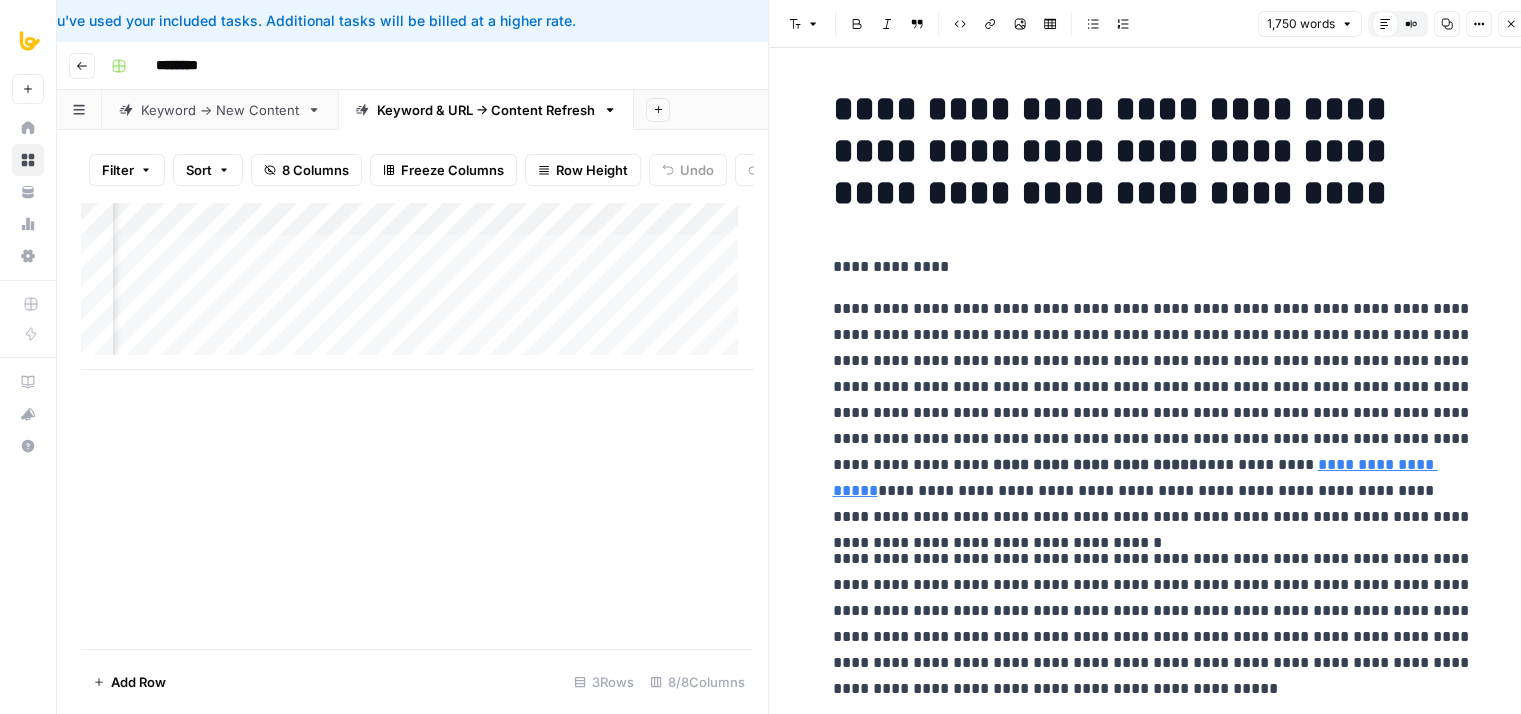 click 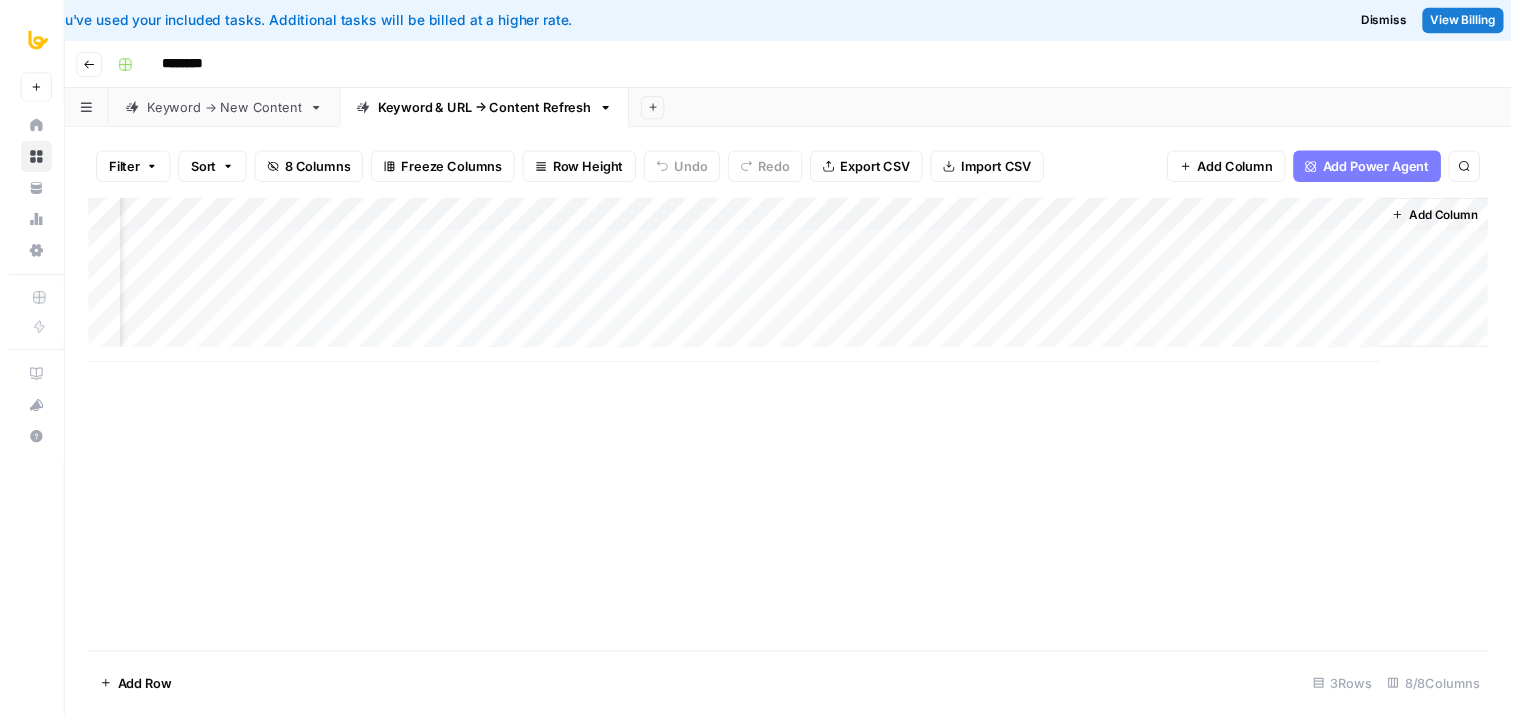 scroll, scrollTop: 0, scrollLeft: 97, axis: horizontal 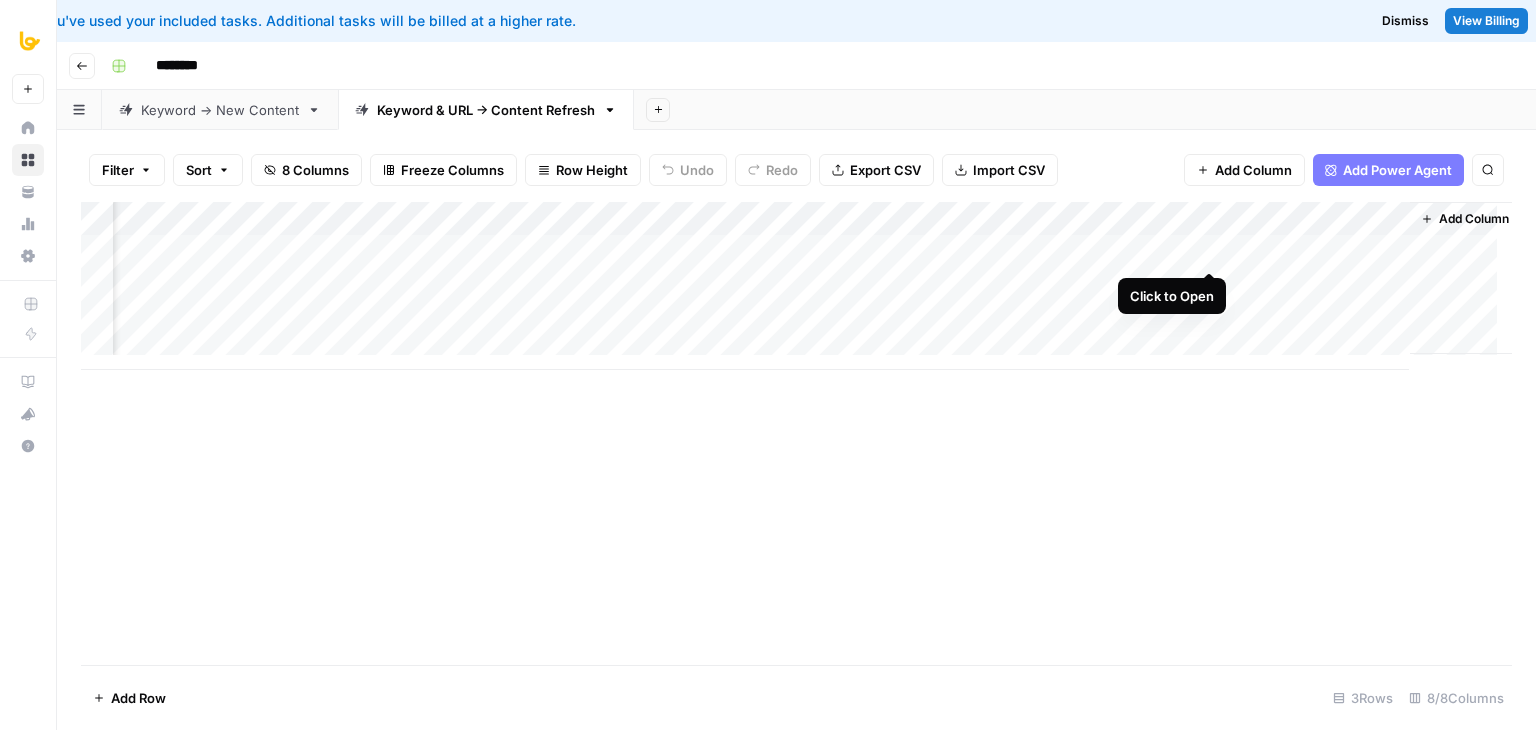 click on "Add Column" at bounding box center [796, 286] 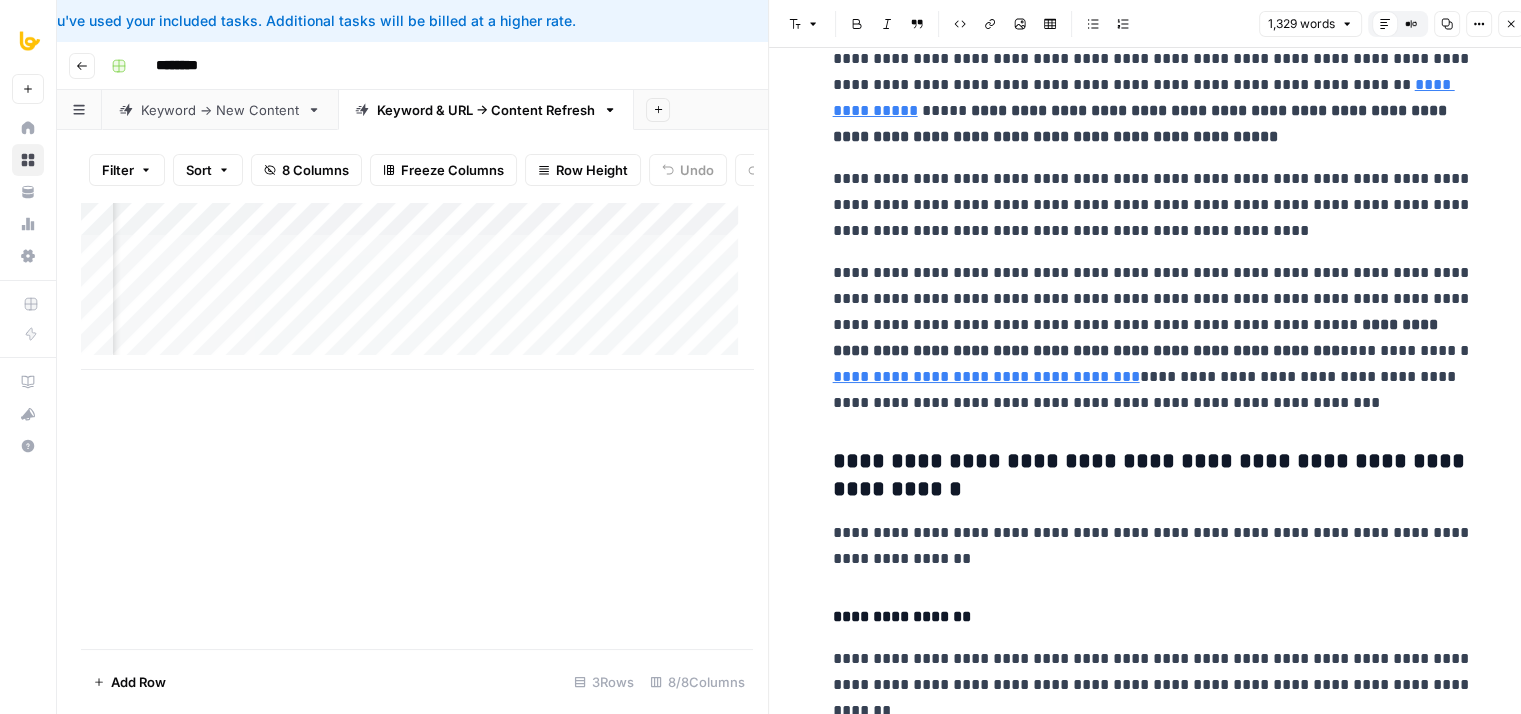 drag, startPoint x: 1248, startPoint y: 137, endPoint x: 1245, endPoint y: 427, distance: 290.0155 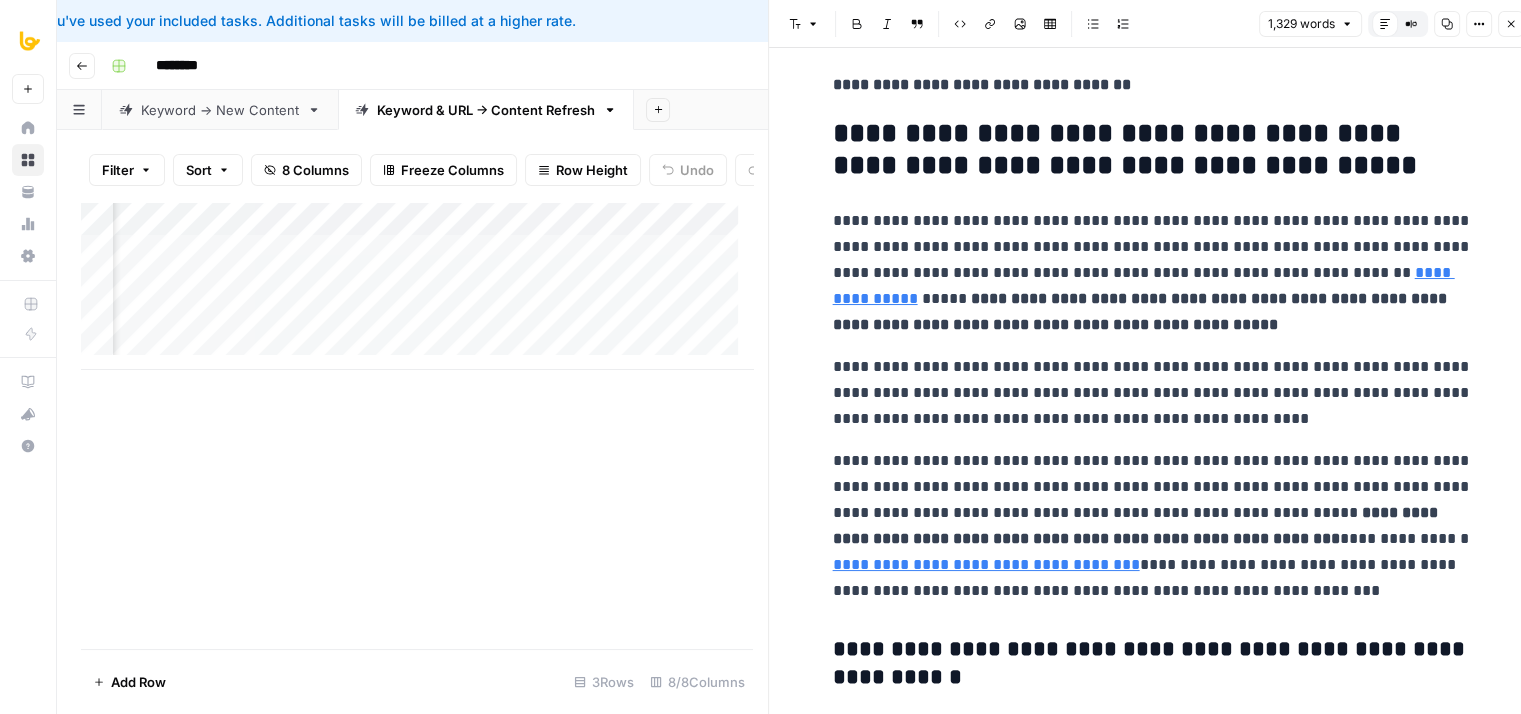 drag, startPoint x: 1202, startPoint y: 506, endPoint x: 1215, endPoint y: 333, distance: 173.48775 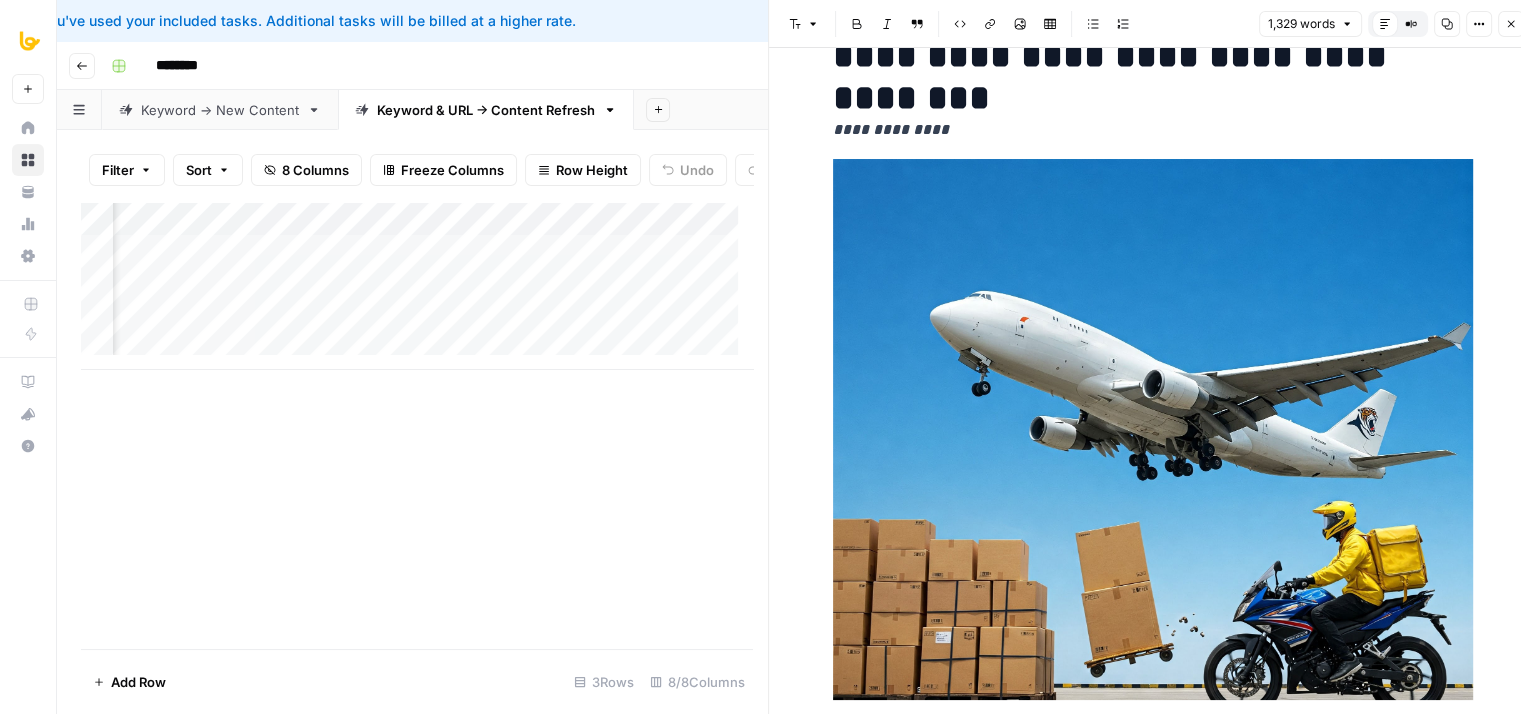 scroll, scrollTop: 0, scrollLeft: 0, axis: both 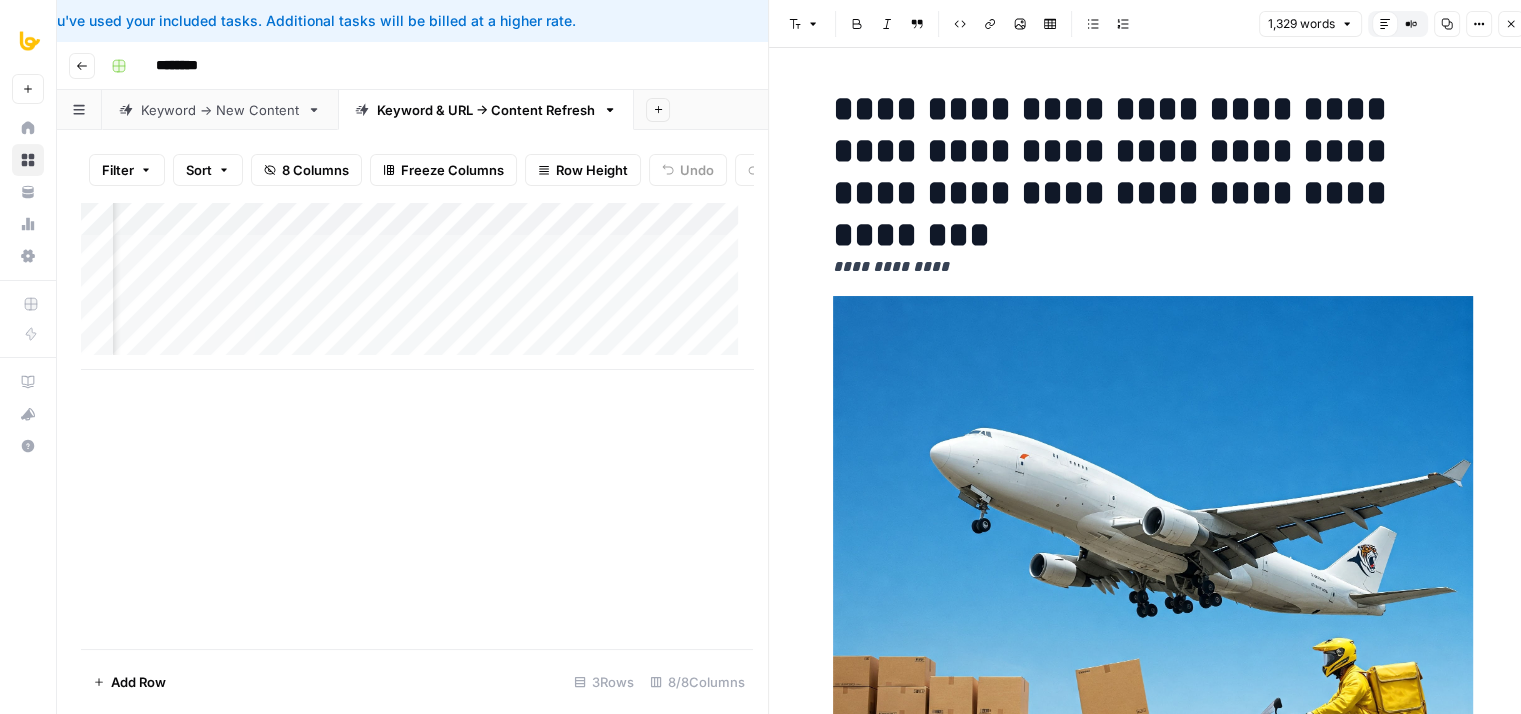 drag, startPoint x: 1204, startPoint y: 379, endPoint x: 1216, endPoint y: 206, distance: 173.41568 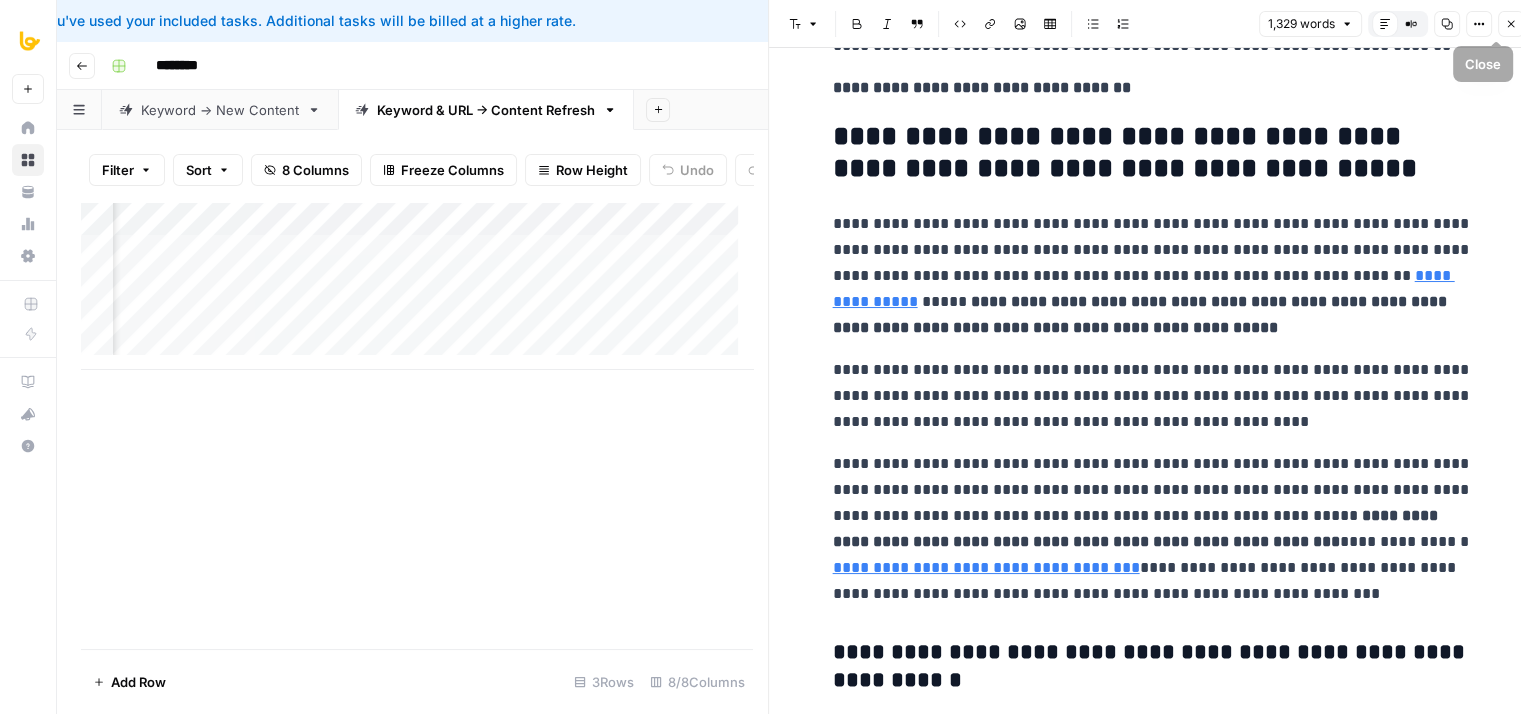 drag, startPoint x: 1200, startPoint y: 221, endPoint x: 1149, endPoint y: 484, distance: 267.89923 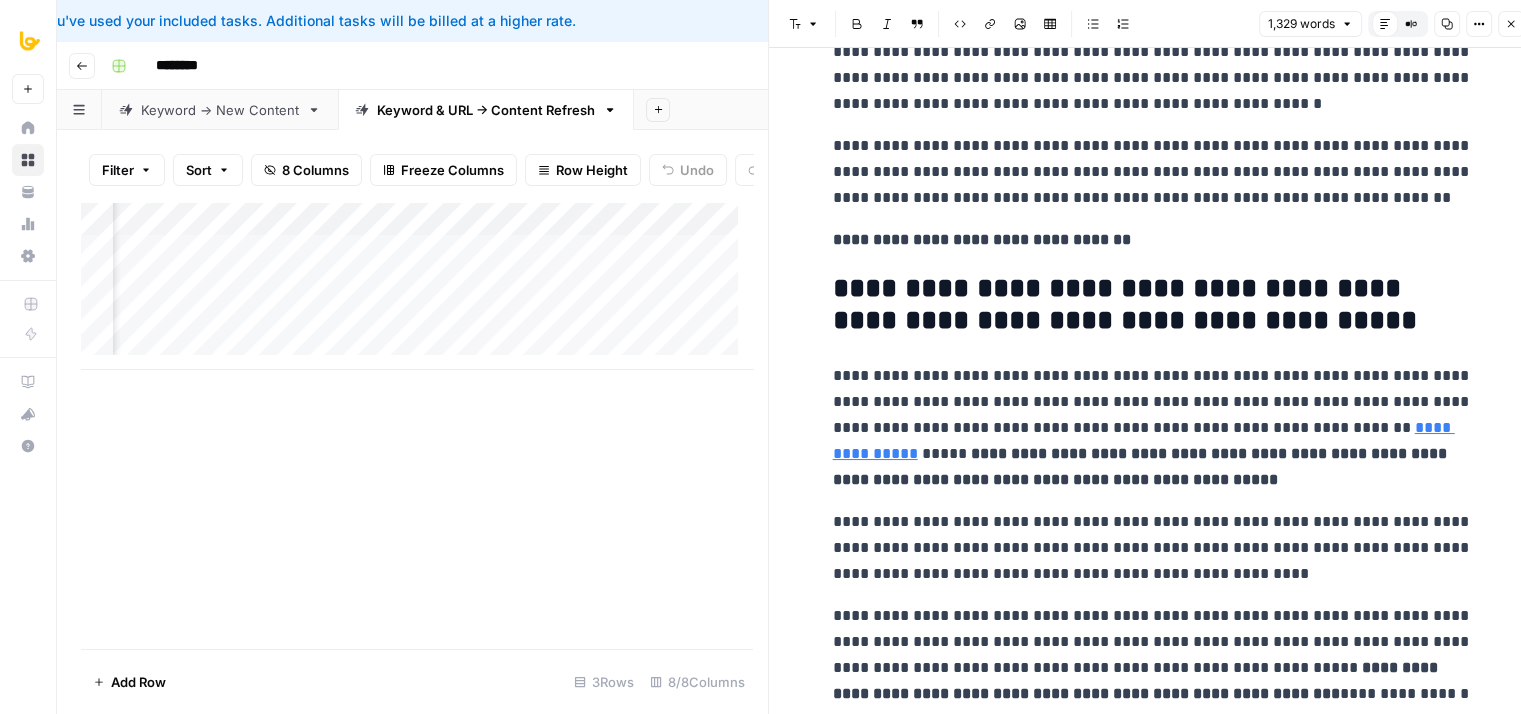 drag, startPoint x: 1204, startPoint y: 109, endPoint x: 1208, endPoint y: 78, distance: 31.257 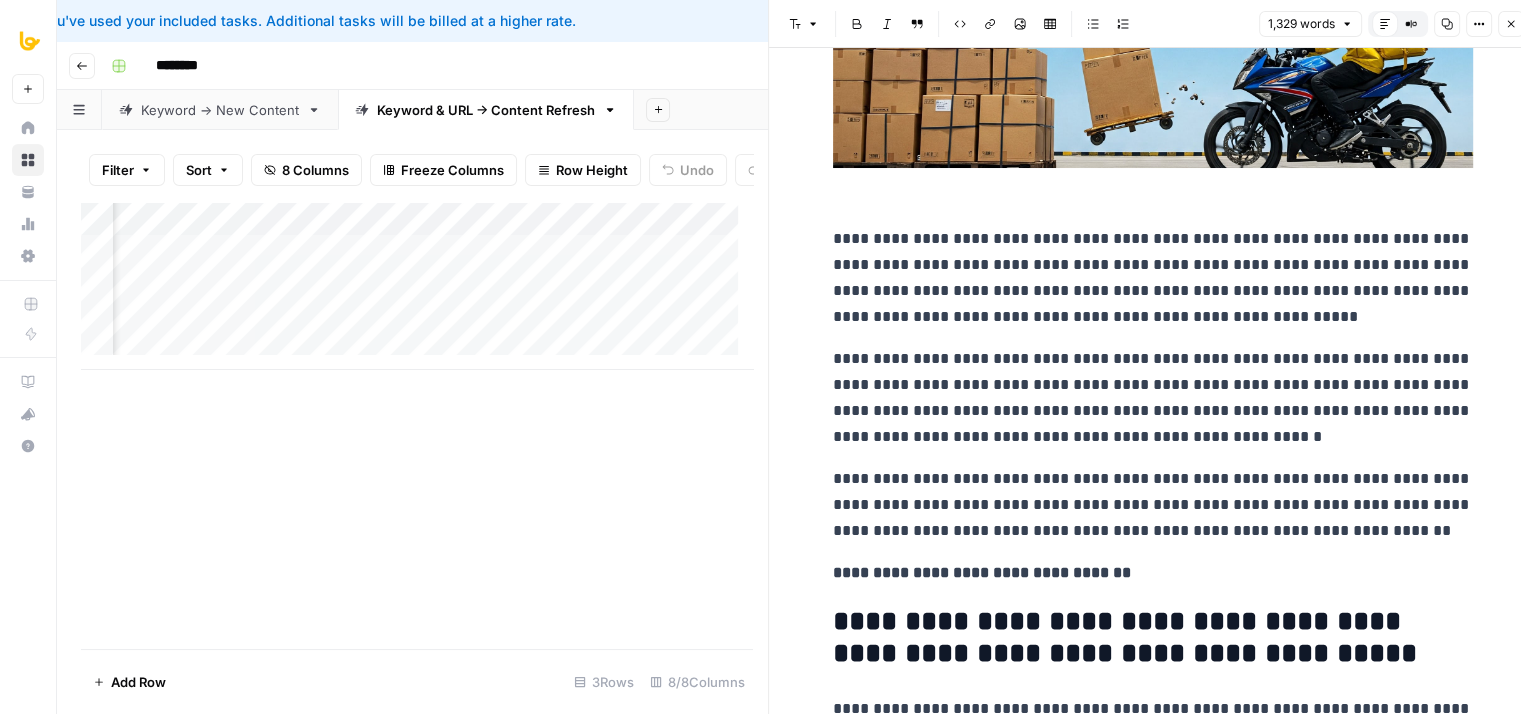 drag, startPoint x: 1216, startPoint y: 313, endPoint x: 1208, endPoint y: 180, distance: 133.24039 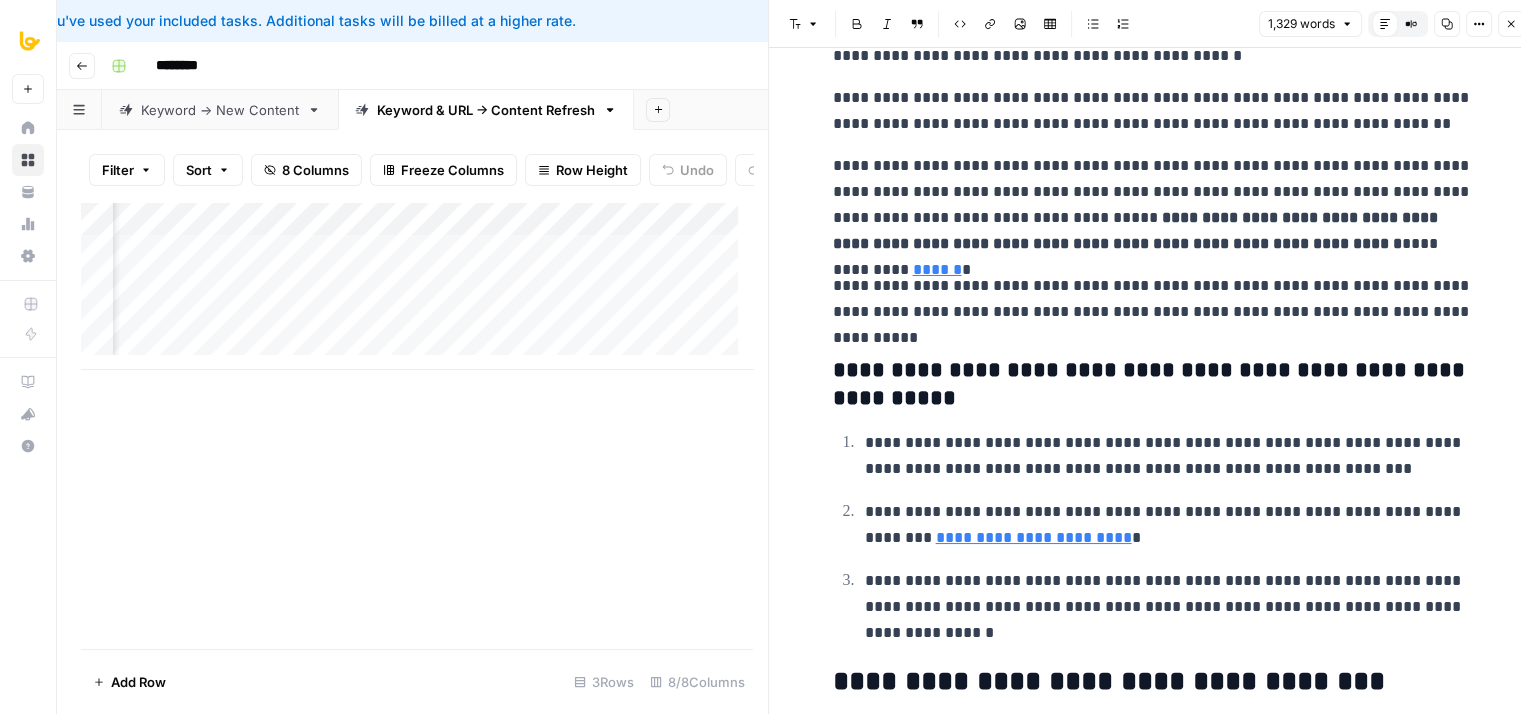 drag, startPoint x: 1188, startPoint y: 363, endPoint x: 1147, endPoint y: 547, distance: 188.5126 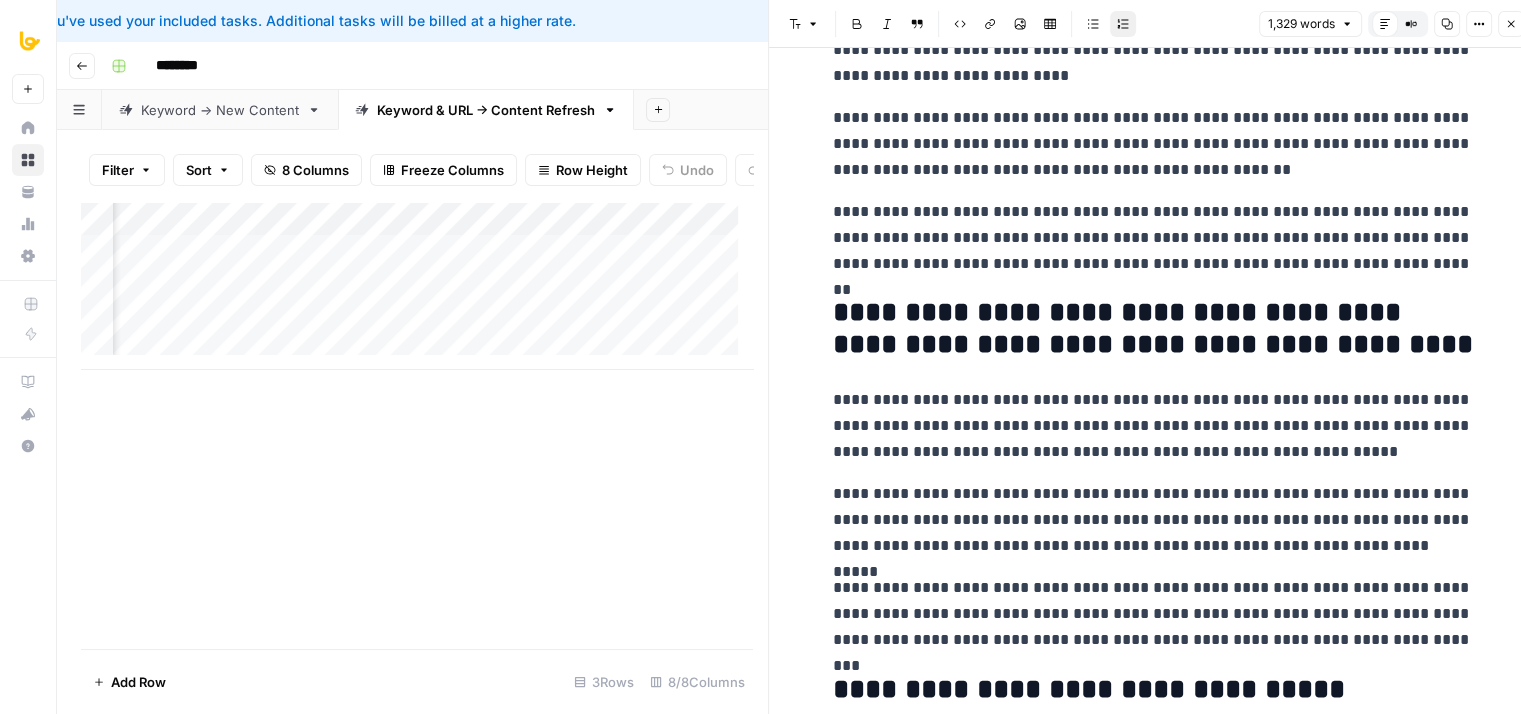 drag, startPoint x: 1192, startPoint y: 381, endPoint x: 1170, endPoint y: 542, distance: 162.49615 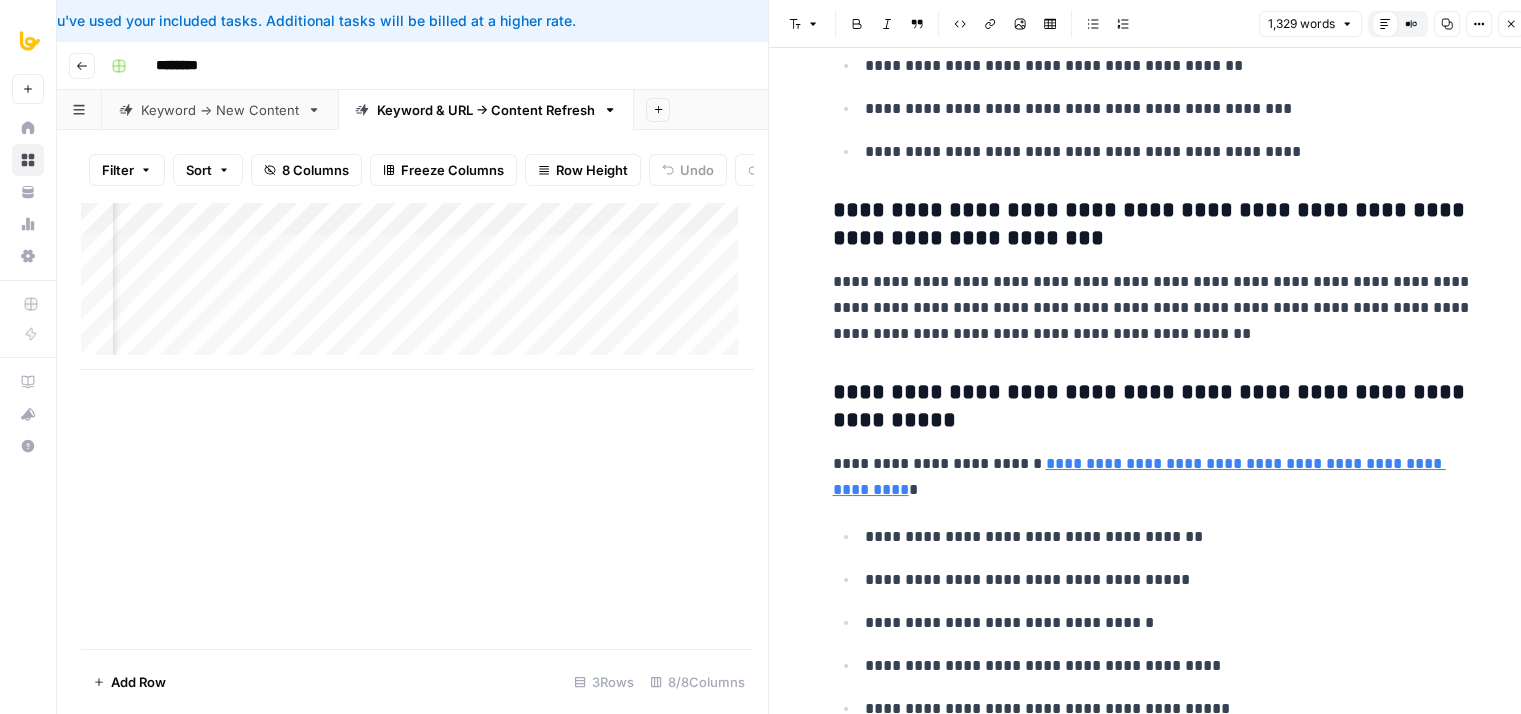 drag, startPoint x: 1217, startPoint y: 247, endPoint x: 1196, endPoint y: 610, distance: 363.60693 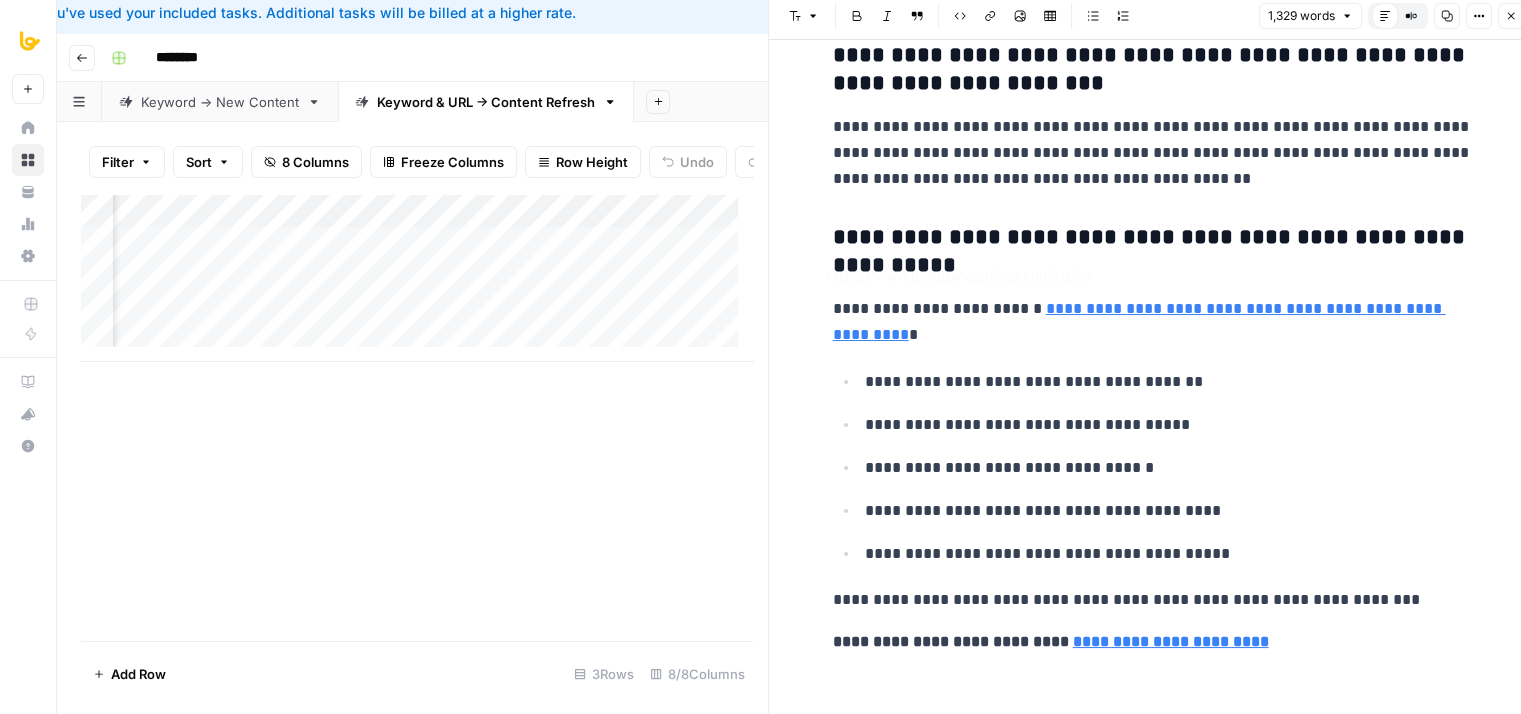 scroll, scrollTop: 16, scrollLeft: 0, axis: vertical 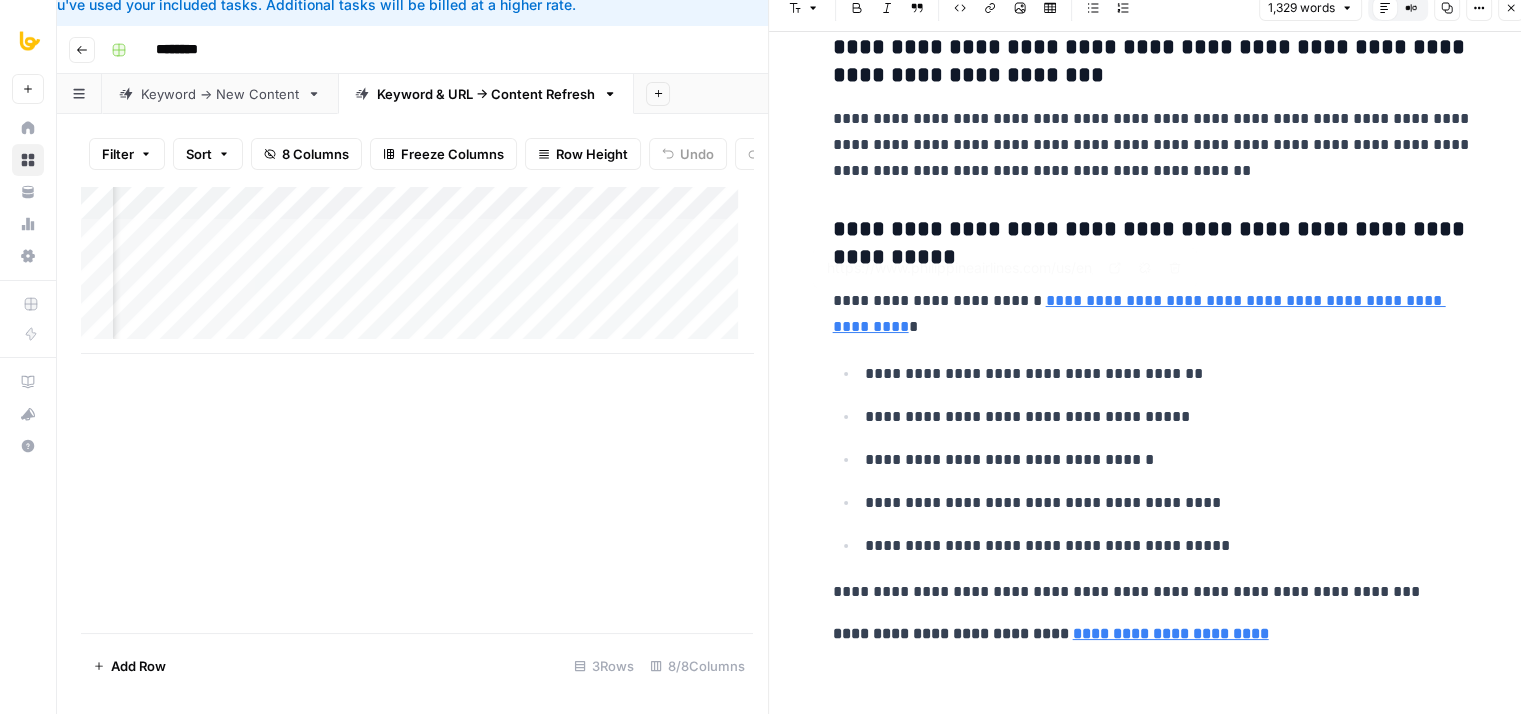 drag, startPoint x: 1224, startPoint y: 340, endPoint x: 1212, endPoint y: 515, distance: 175.41095 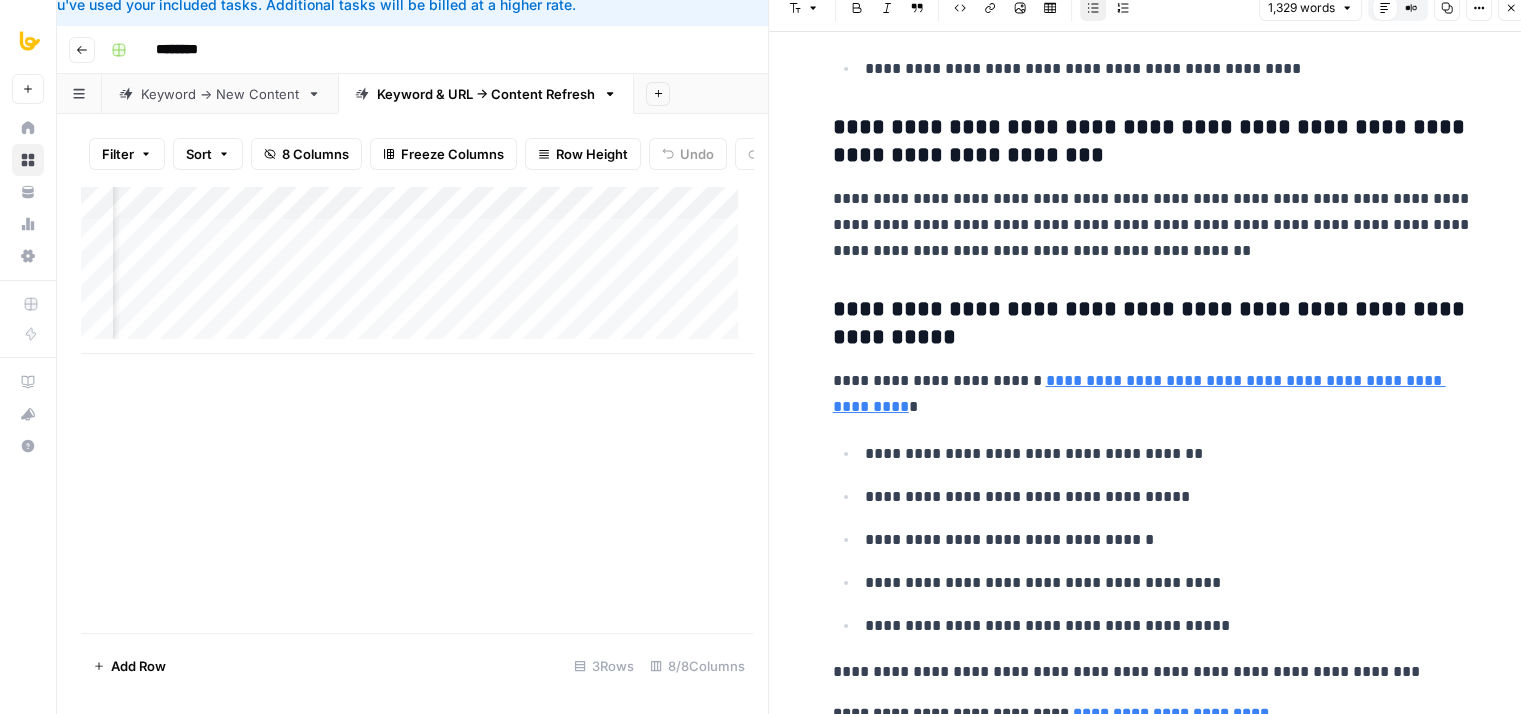 drag, startPoint x: 1286, startPoint y: 518, endPoint x: 1305, endPoint y: 403, distance: 116.559 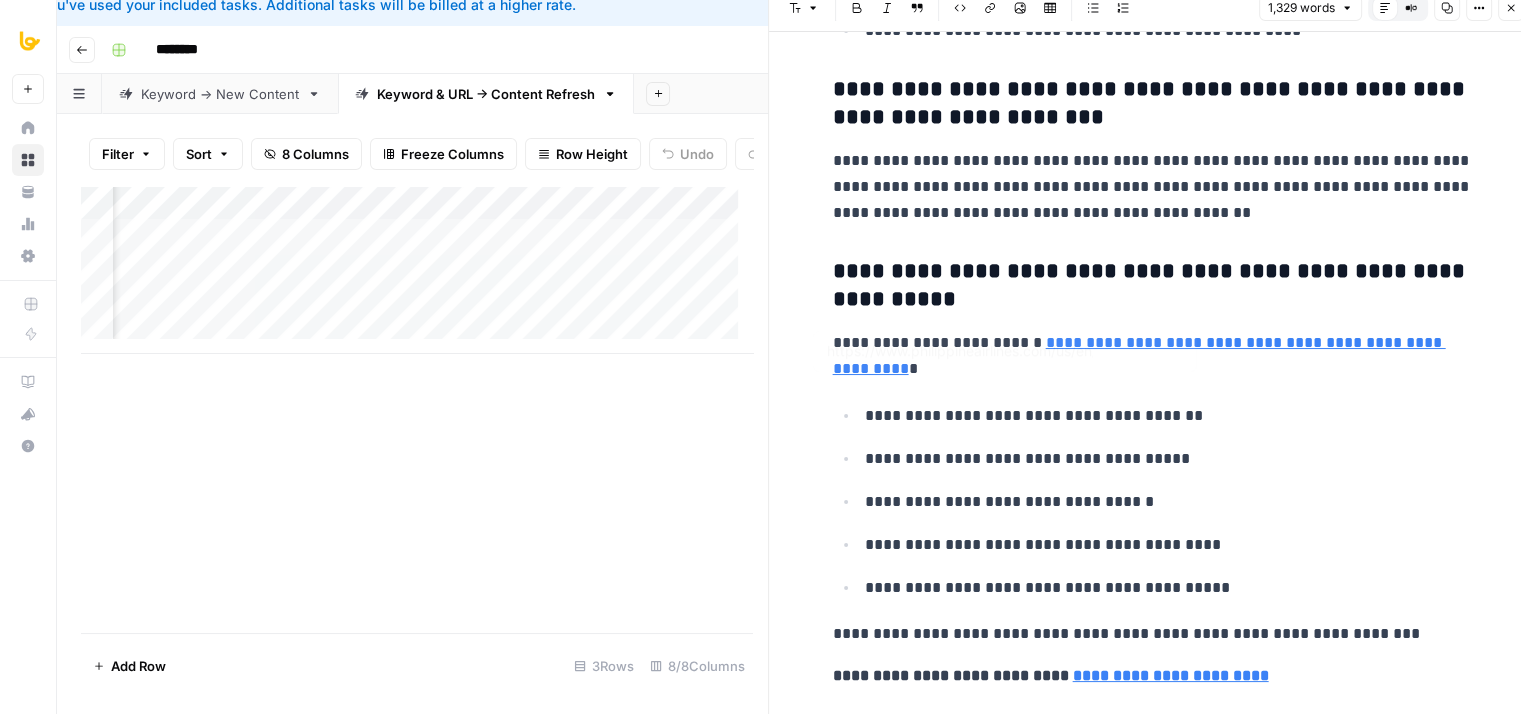 scroll, scrollTop: 5739, scrollLeft: 0, axis: vertical 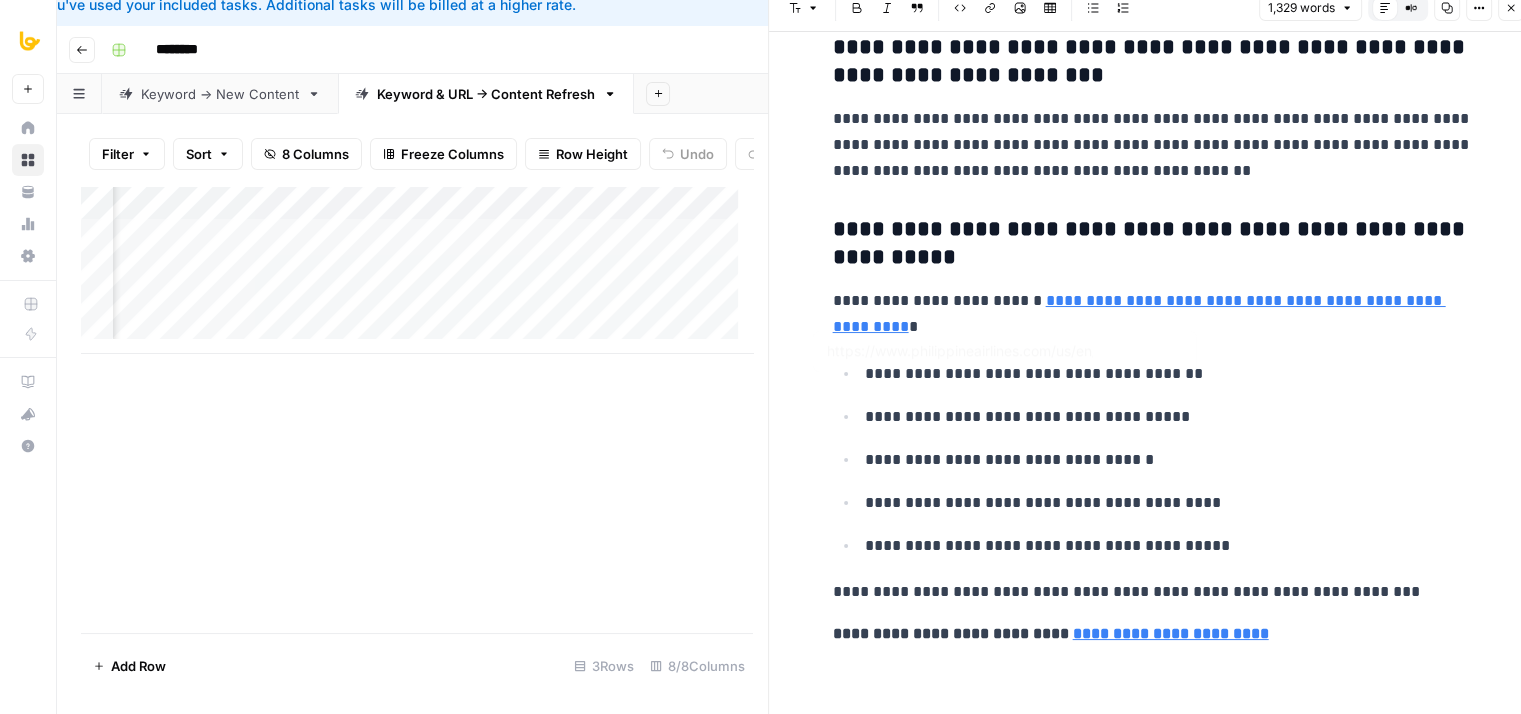 drag, startPoint x: 1343, startPoint y: 265, endPoint x: 1320, endPoint y: 424, distance: 160.6549 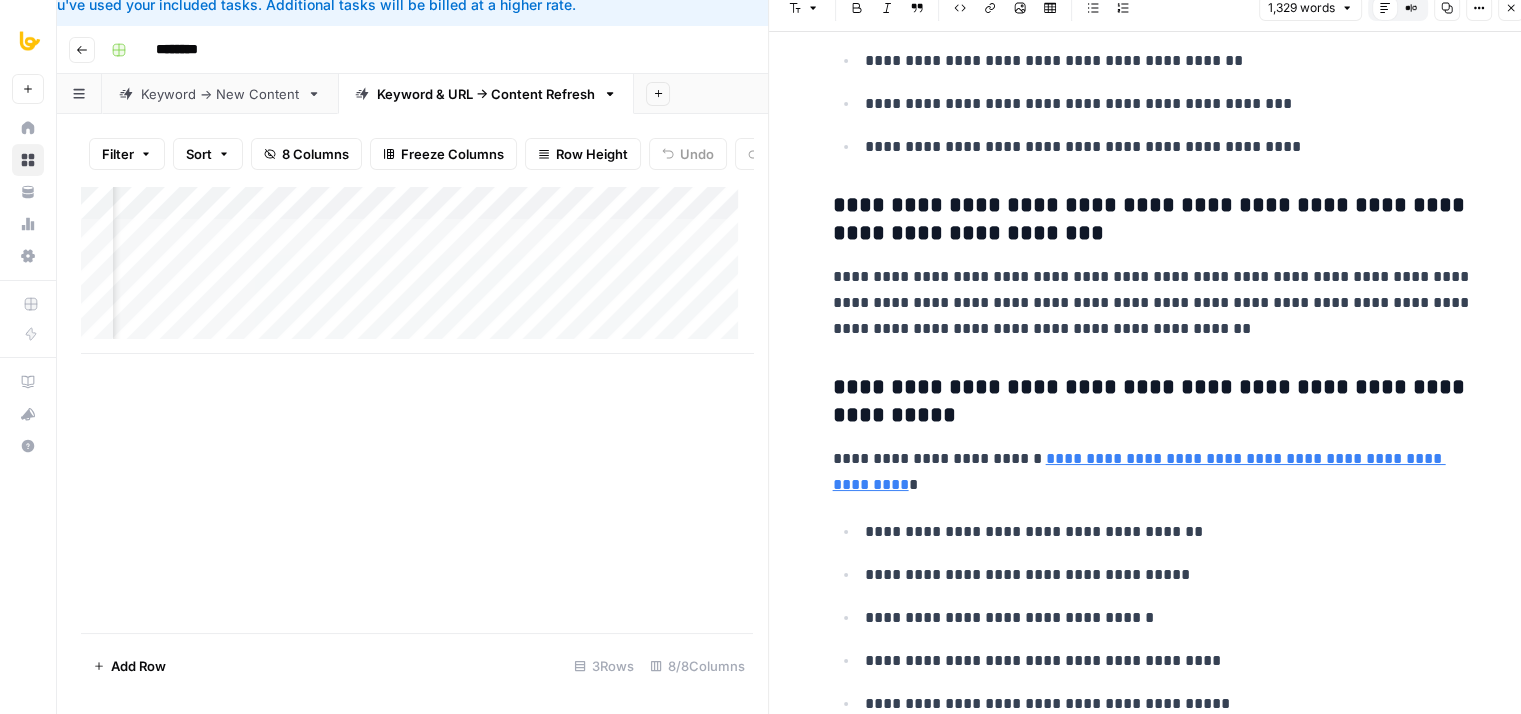 drag, startPoint x: 1312, startPoint y: 573, endPoint x: 1324, endPoint y: 441, distance: 132.54433 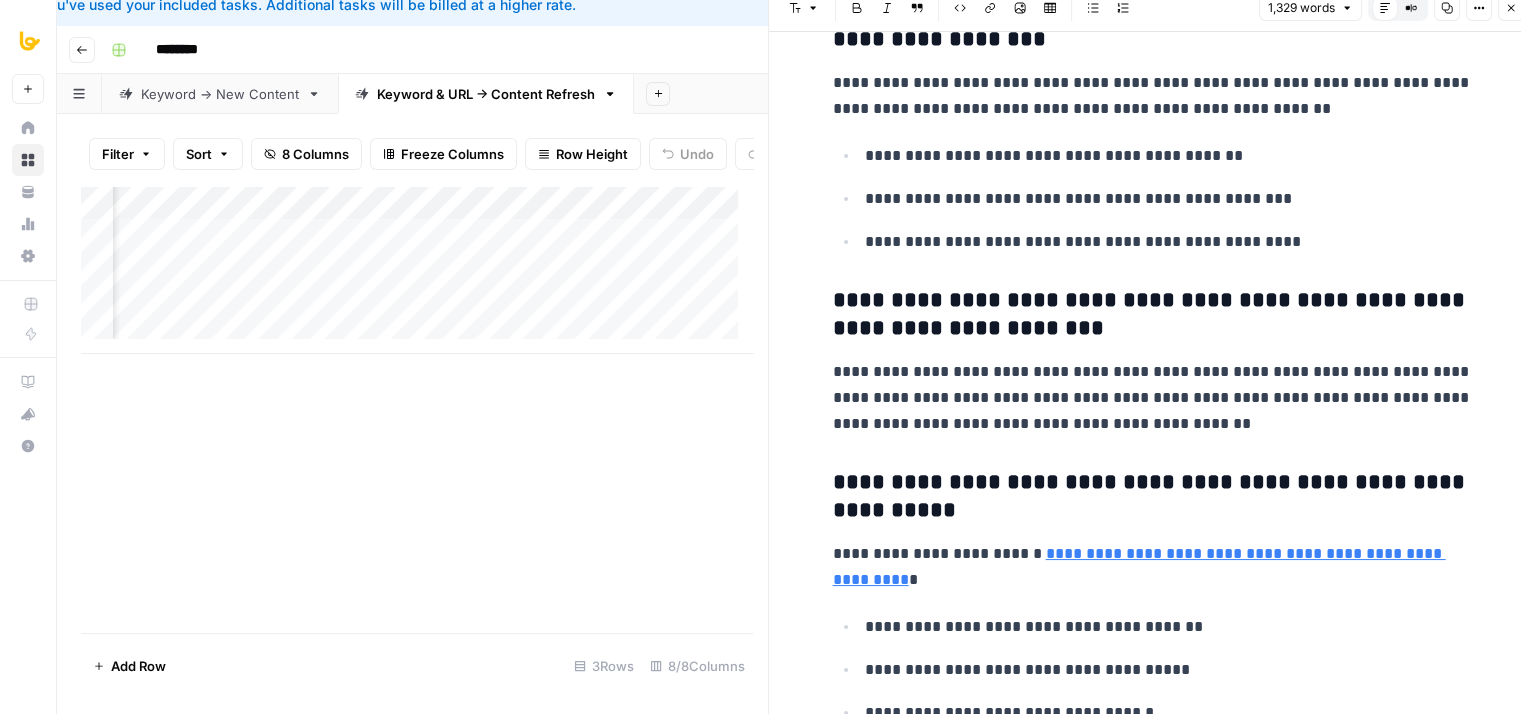 drag, startPoint x: 1333, startPoint y: 390, endPoint x: 1329, endPoint y: 311, distance: 79.101204 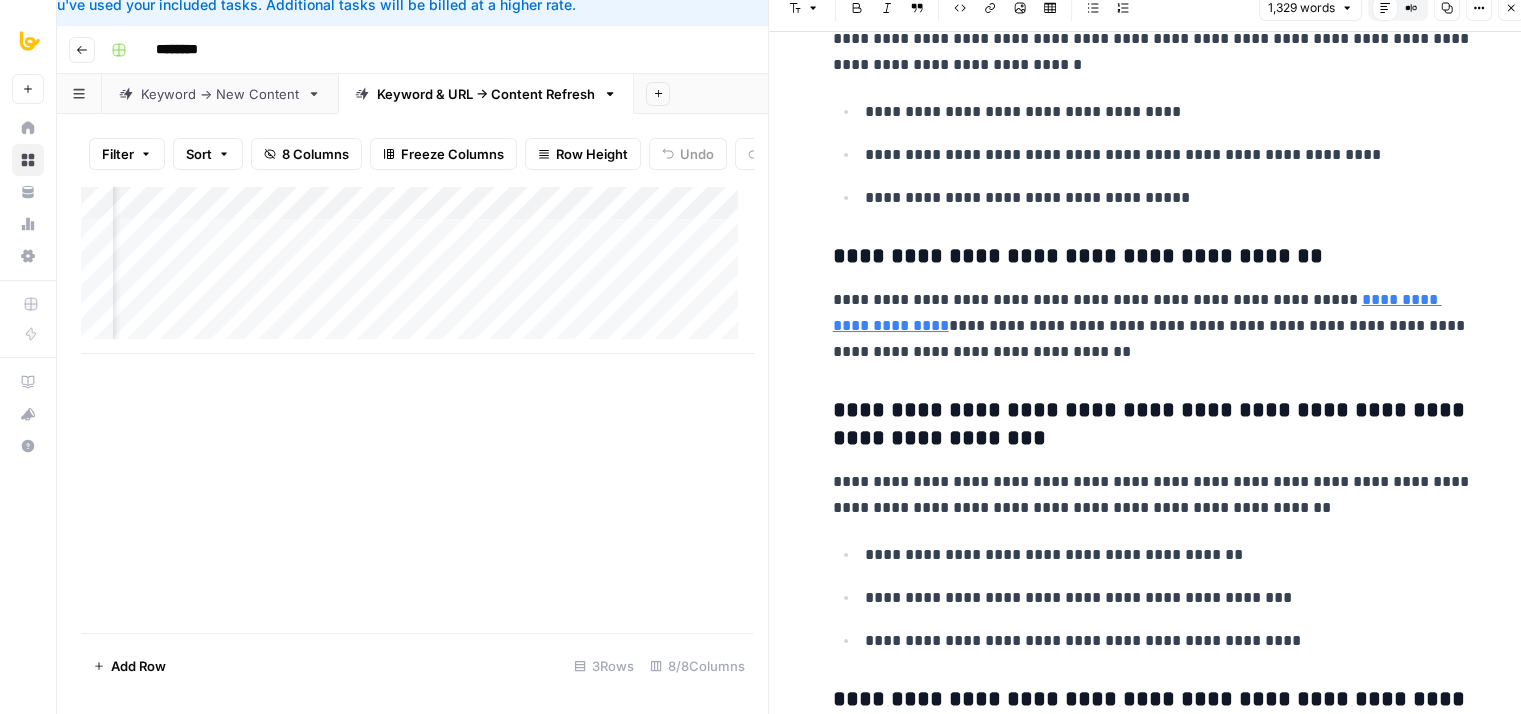 drag, startPoint x: 1312, startPoint y: 402, endPoint x: 1306, endPoint y: 225, distance: 177.10167 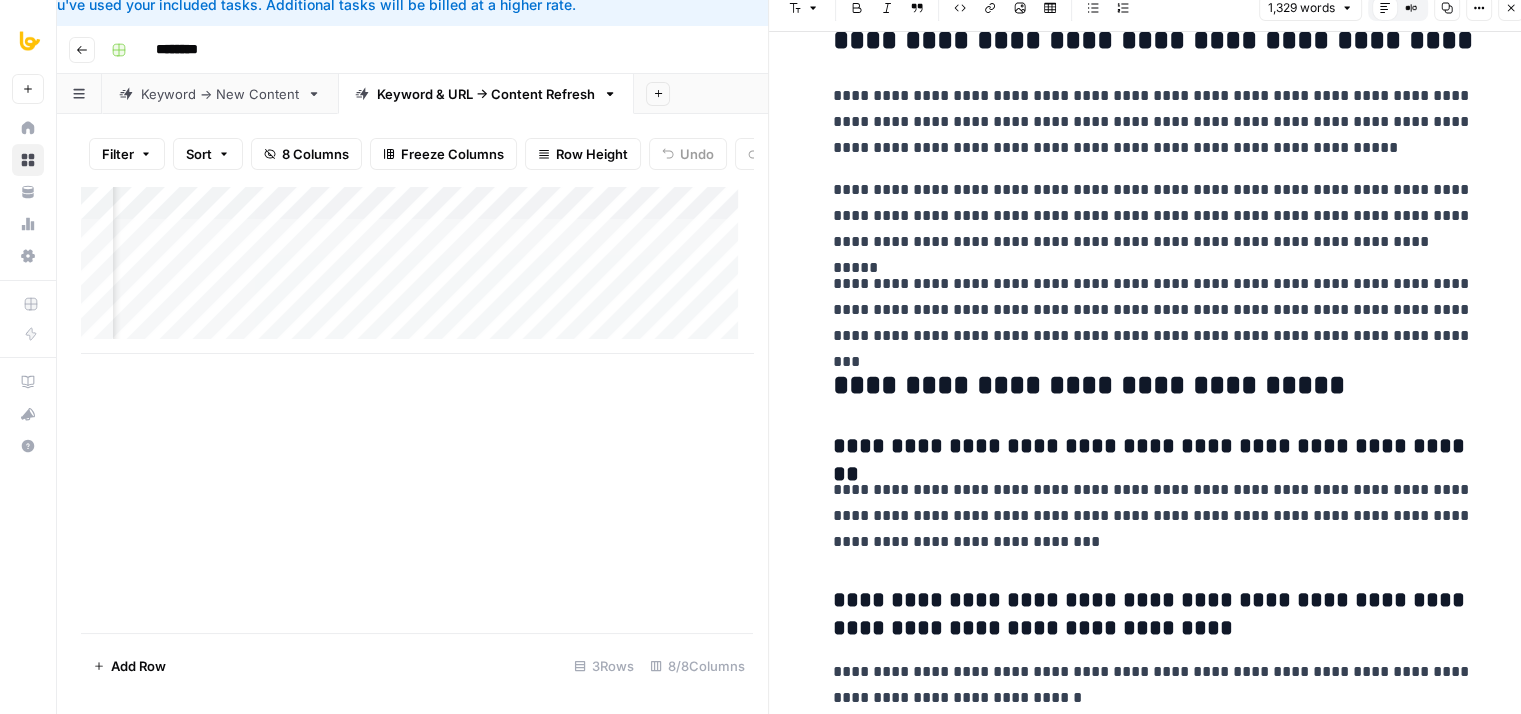 drag, startPoint x: 1264, startPoint y: 432, endPoint x: 1275, endPoint y: 219, distance: 213.28384 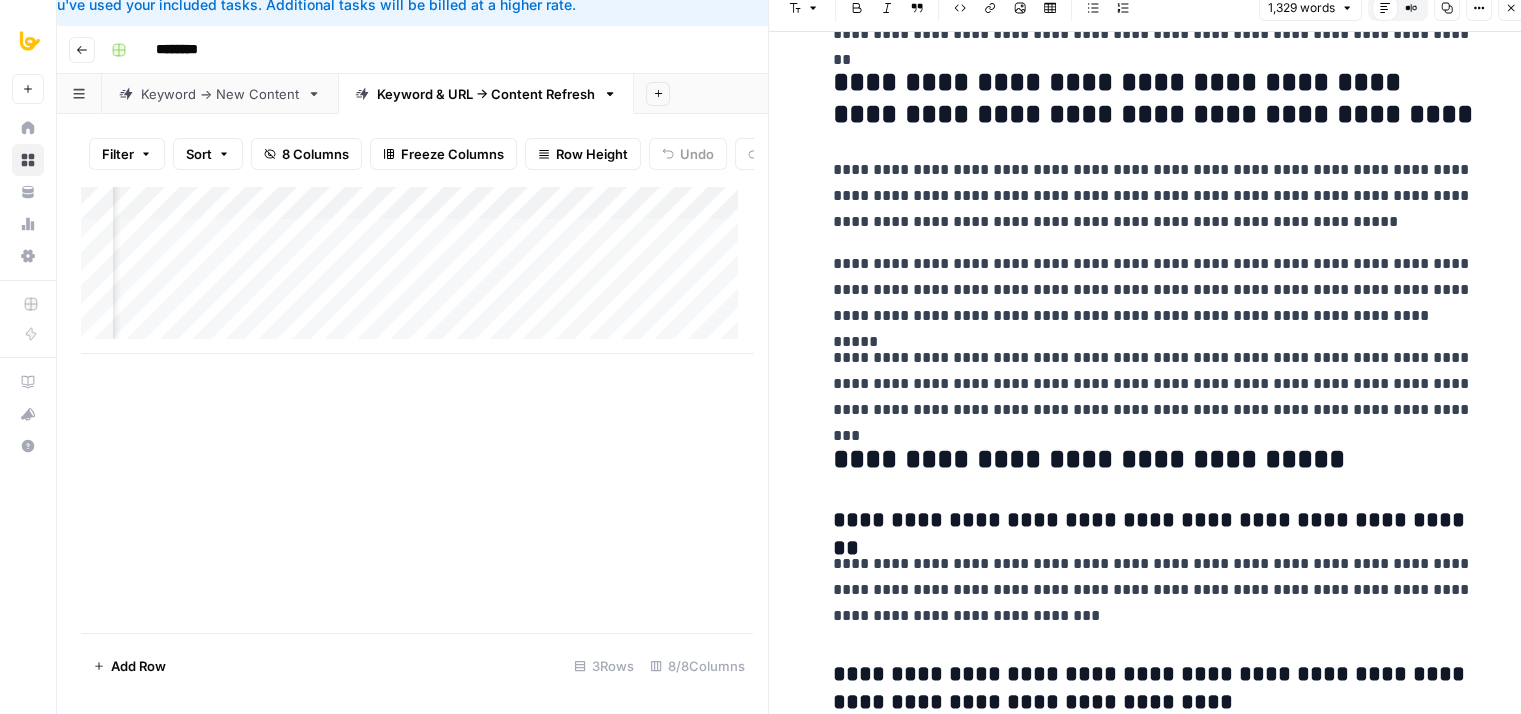 drag, startPoint x: 1272, startPoint y: 285, endPoint x: 1267, endPoint y: 400, distance: 115.10864 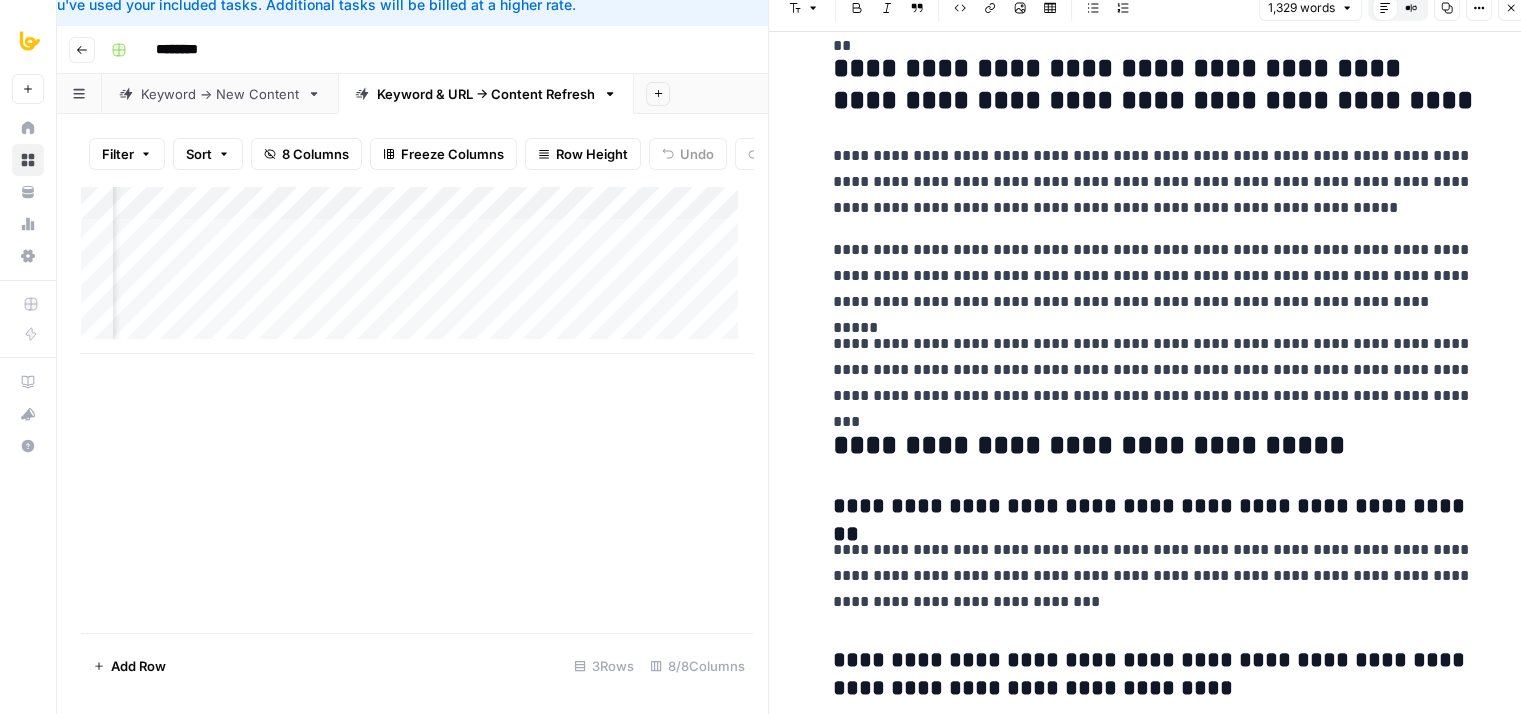 click 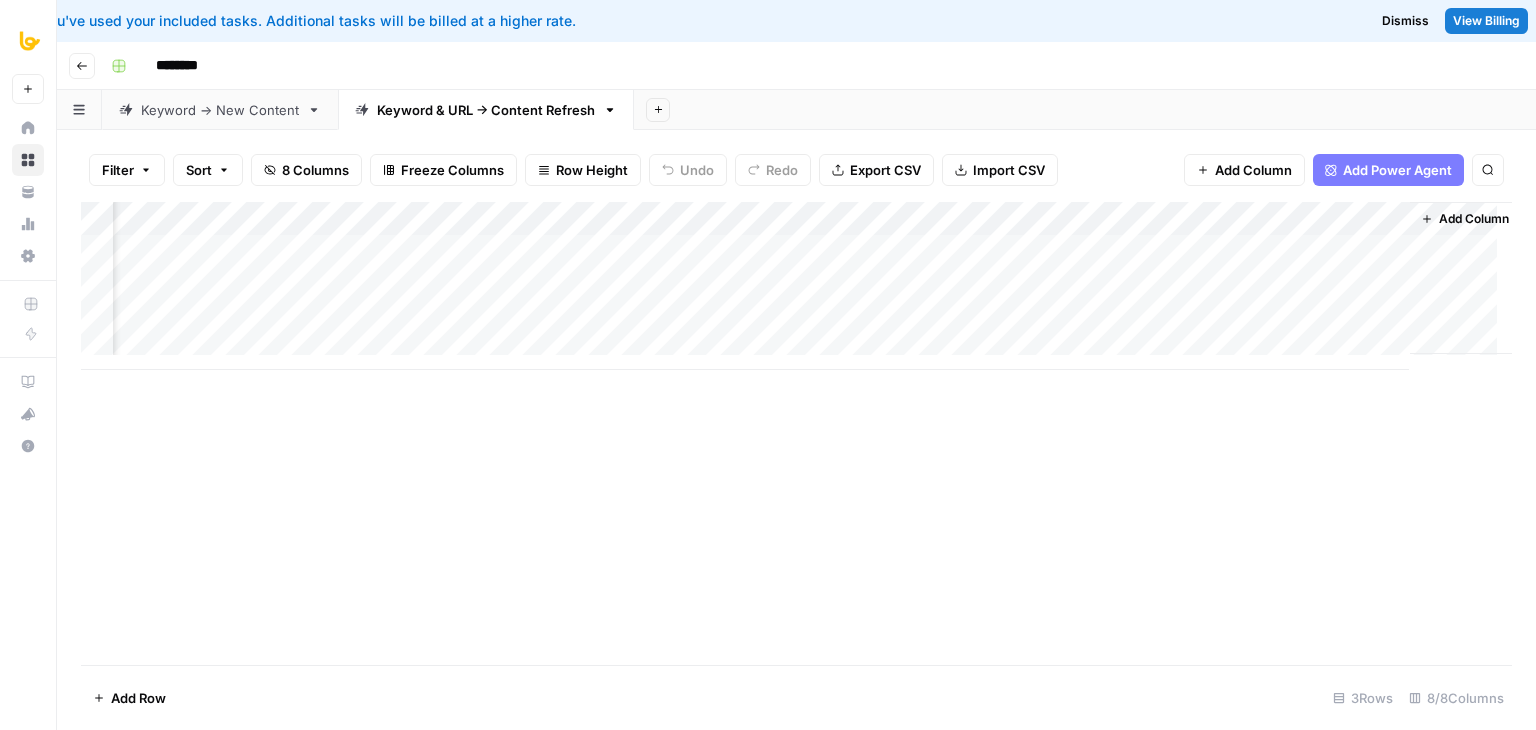 click on "Add Column" at bounding box center [796, 286] 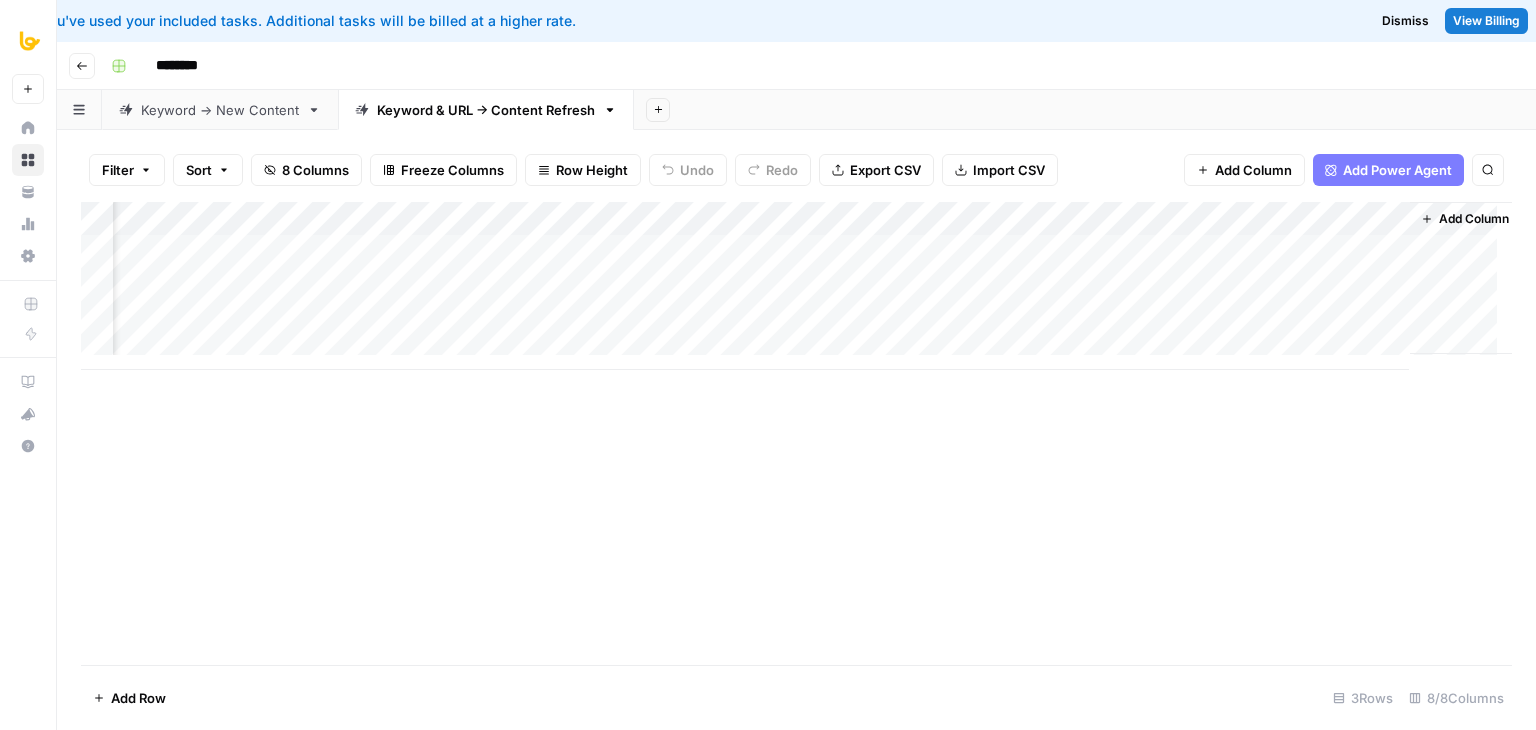 click on "Add Column" at bounding box center [796, 286] 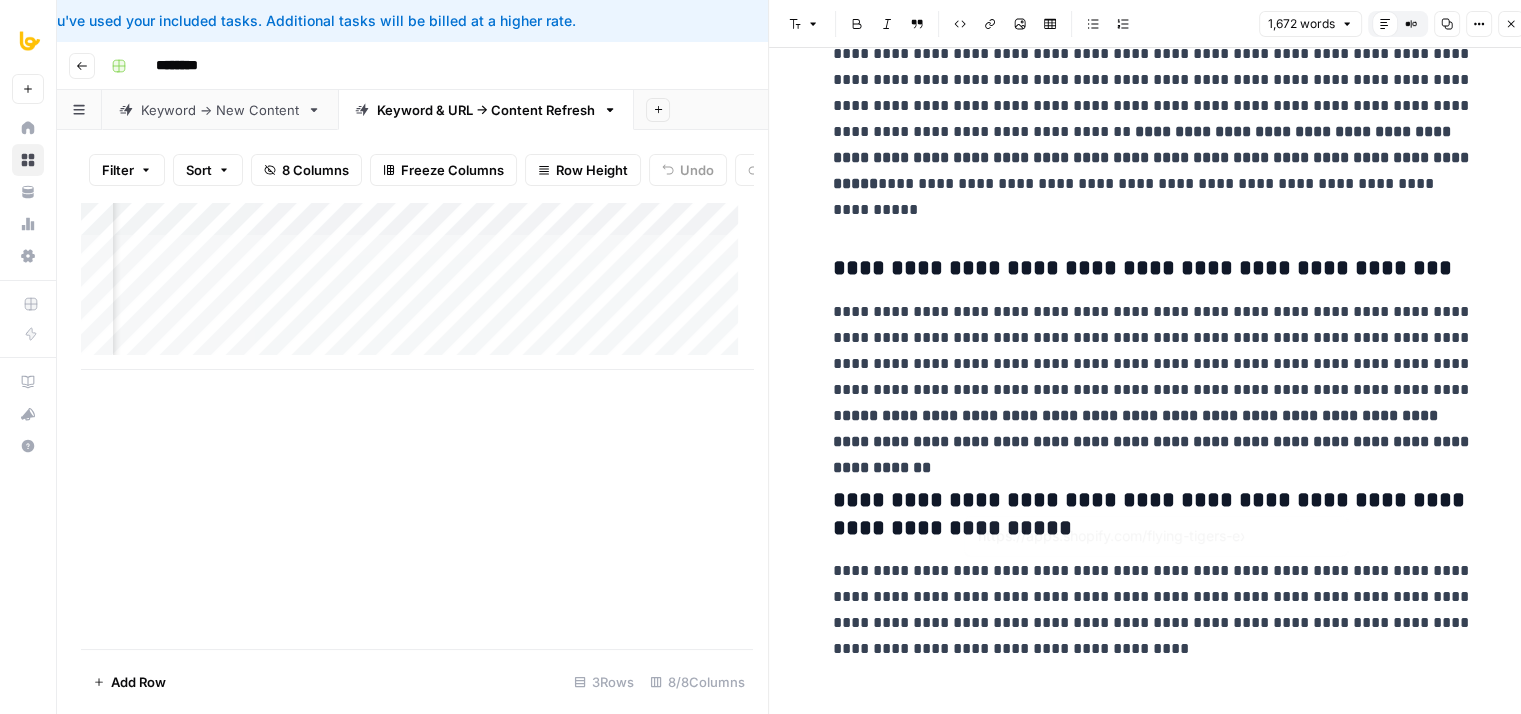 drag, startPoint x: 1339, startPoint y: 329, endPoint x: 1285, endPoint y: 701, distance: 375.89893 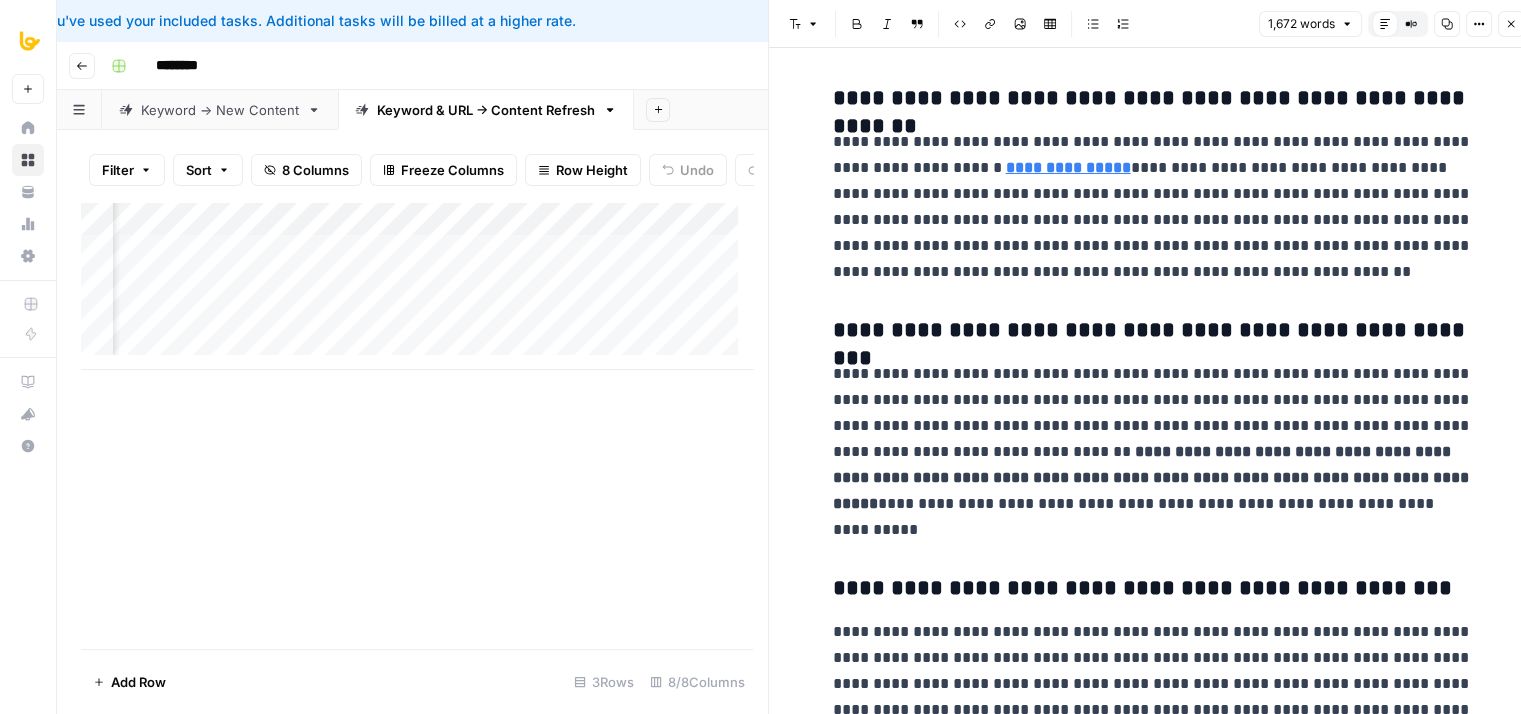 drag, startPoint x: 1204, startPoint y: 535, endPoint x: 1204, endPoint y: 414, distance: 121 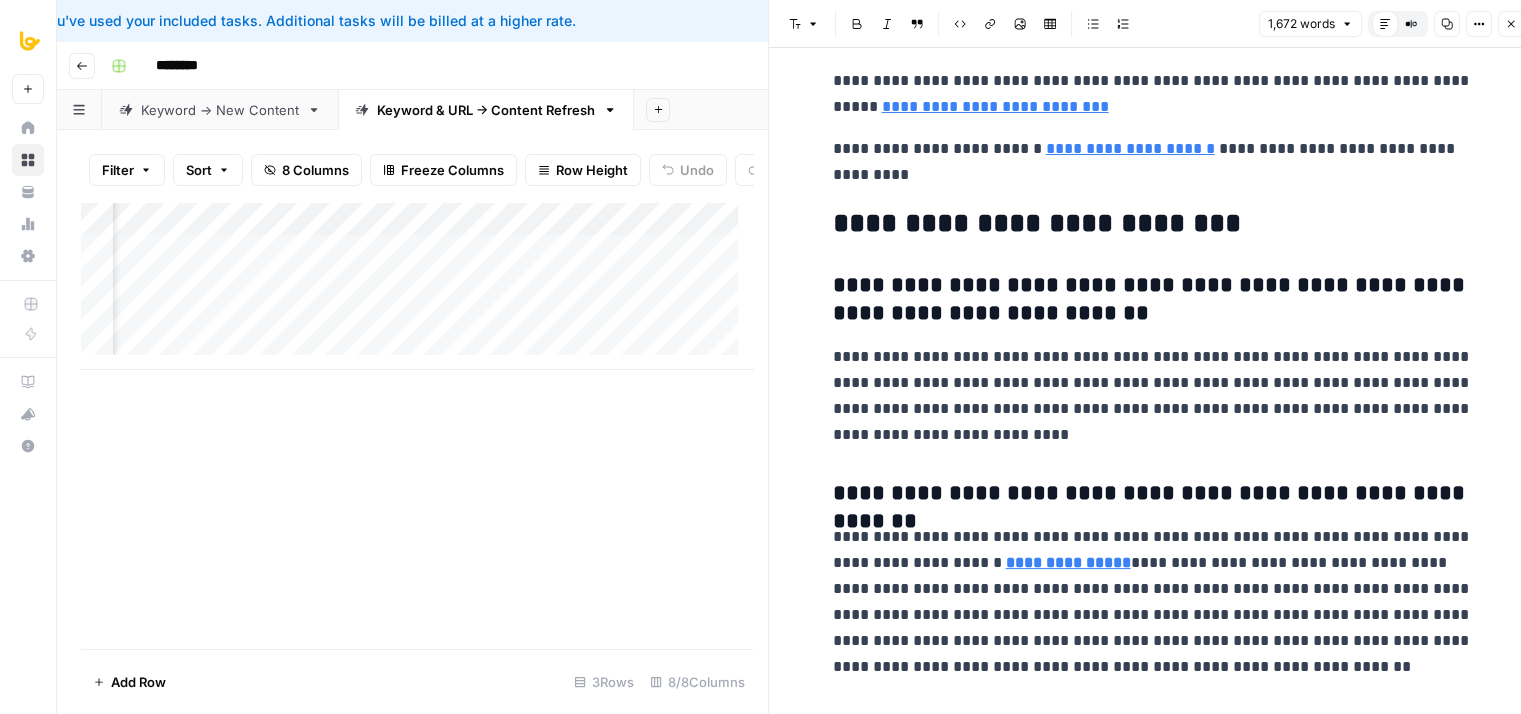 scroll, scrollTop: 5374, scrollLeft: 0, axis: vertical 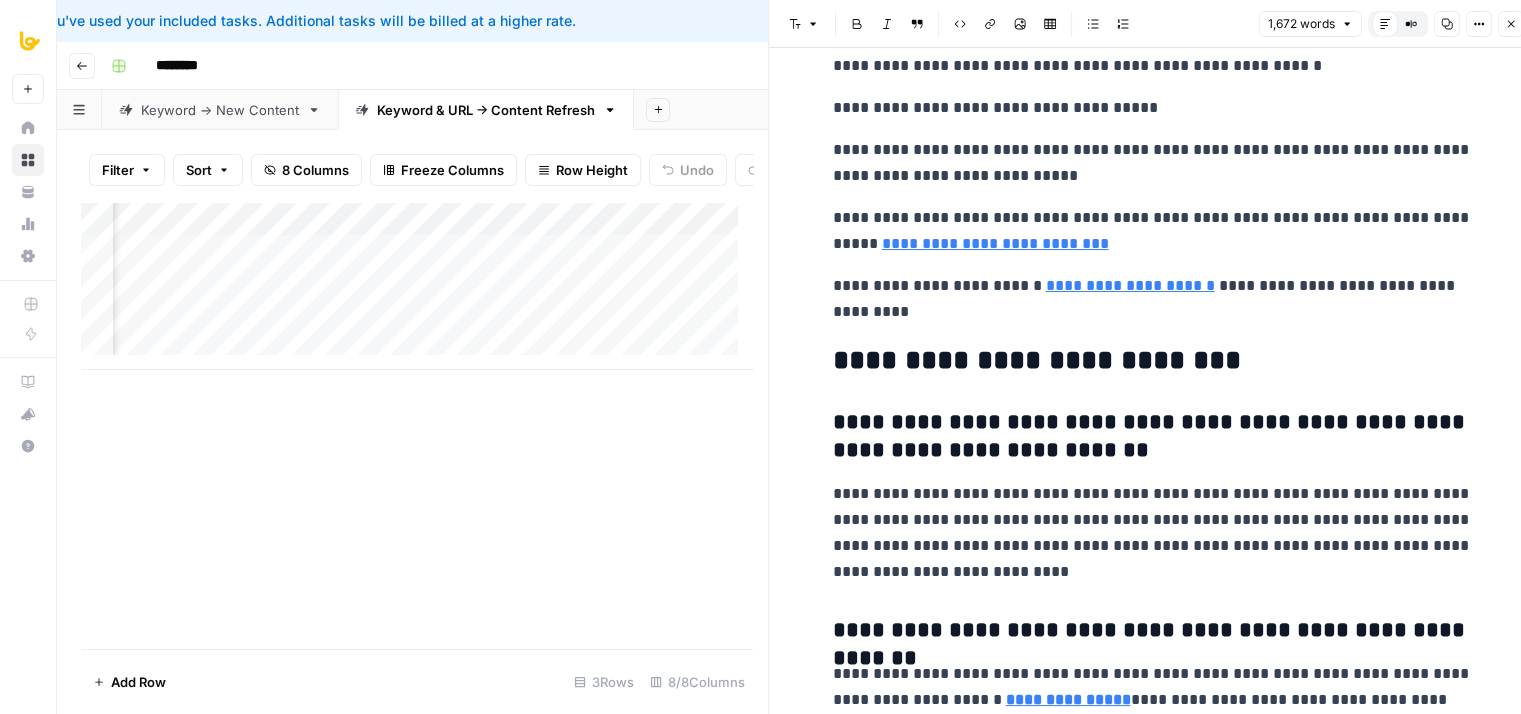 drag, startPoint x: 1184, startPoint y: 393, endPoint x: 1188, endPoint y: 317, distance: 76.105194 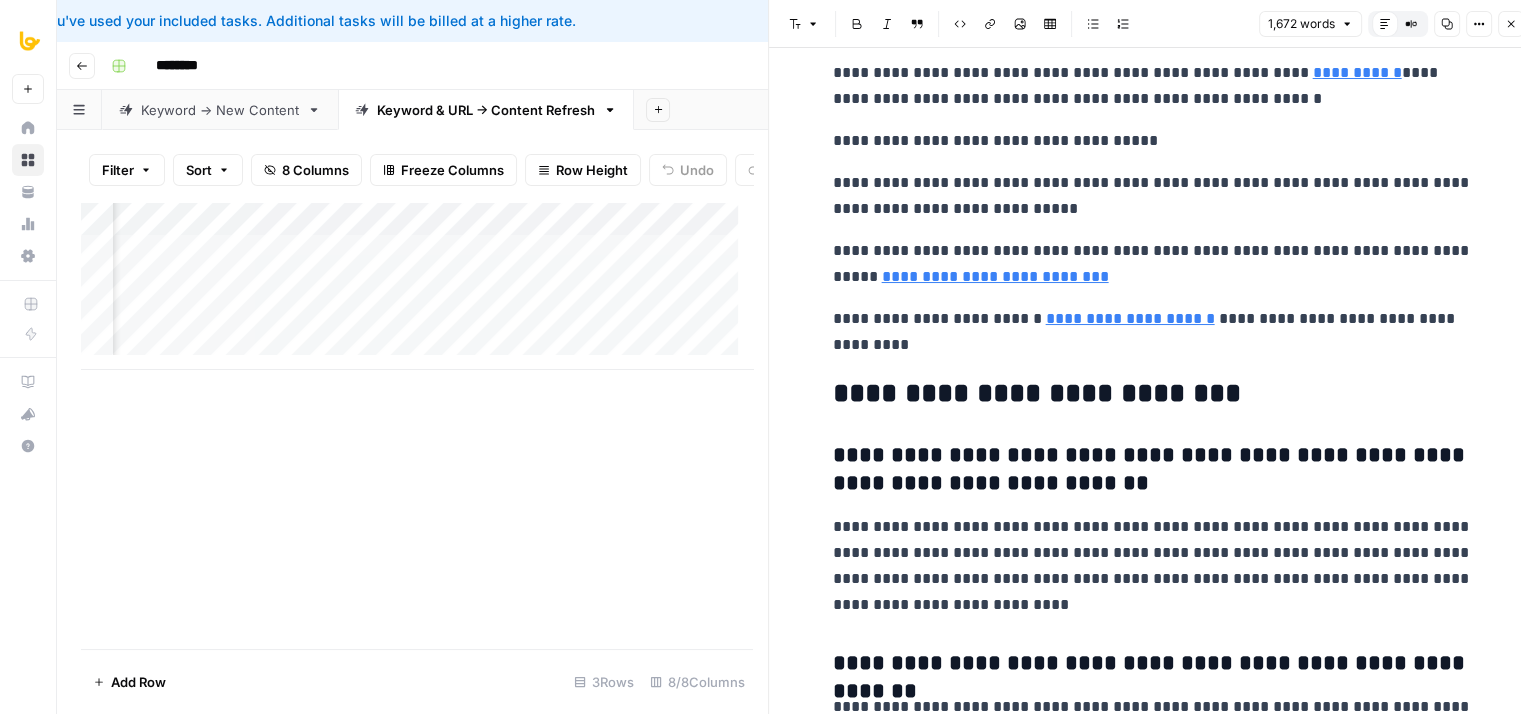 click 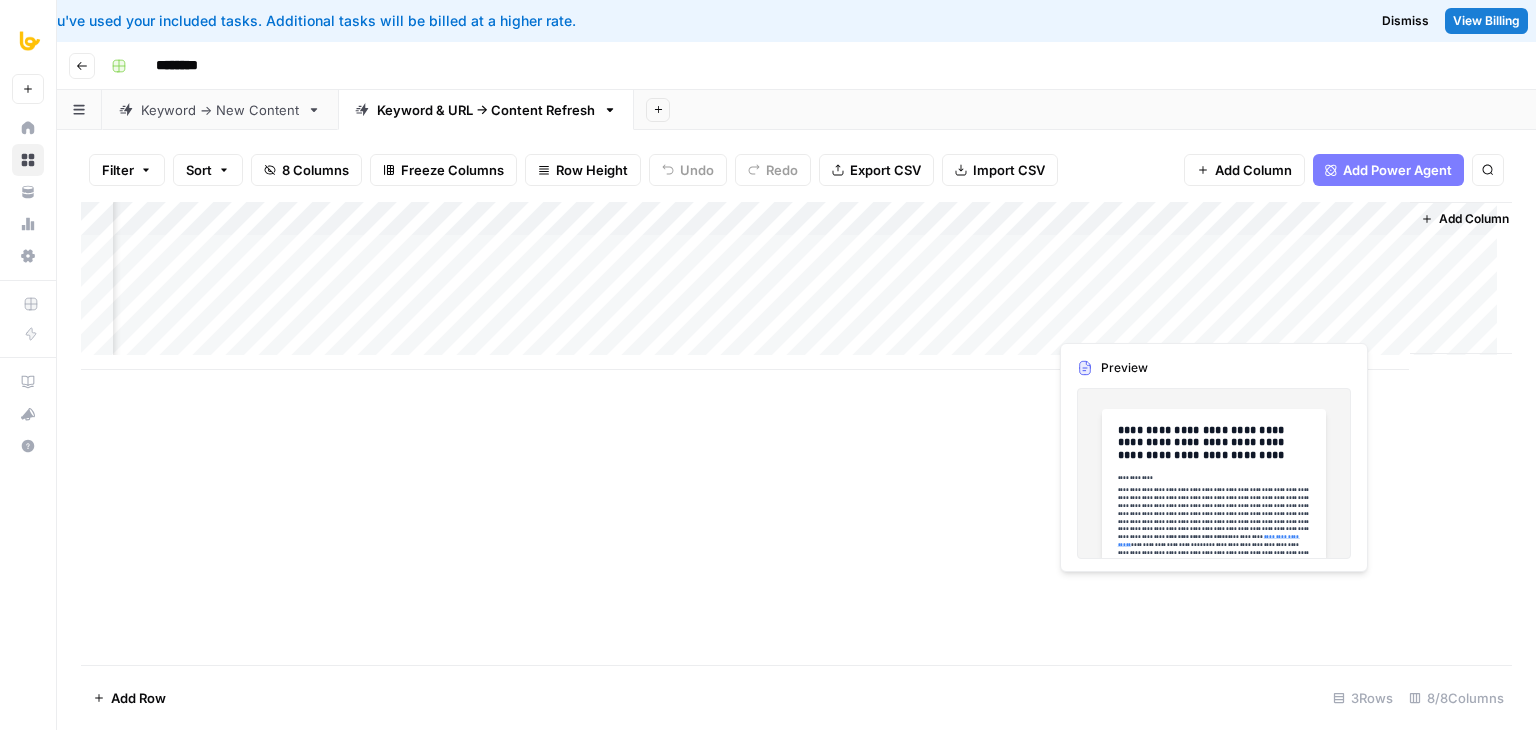 click on "Add Column" at bounding box center (796, 286) 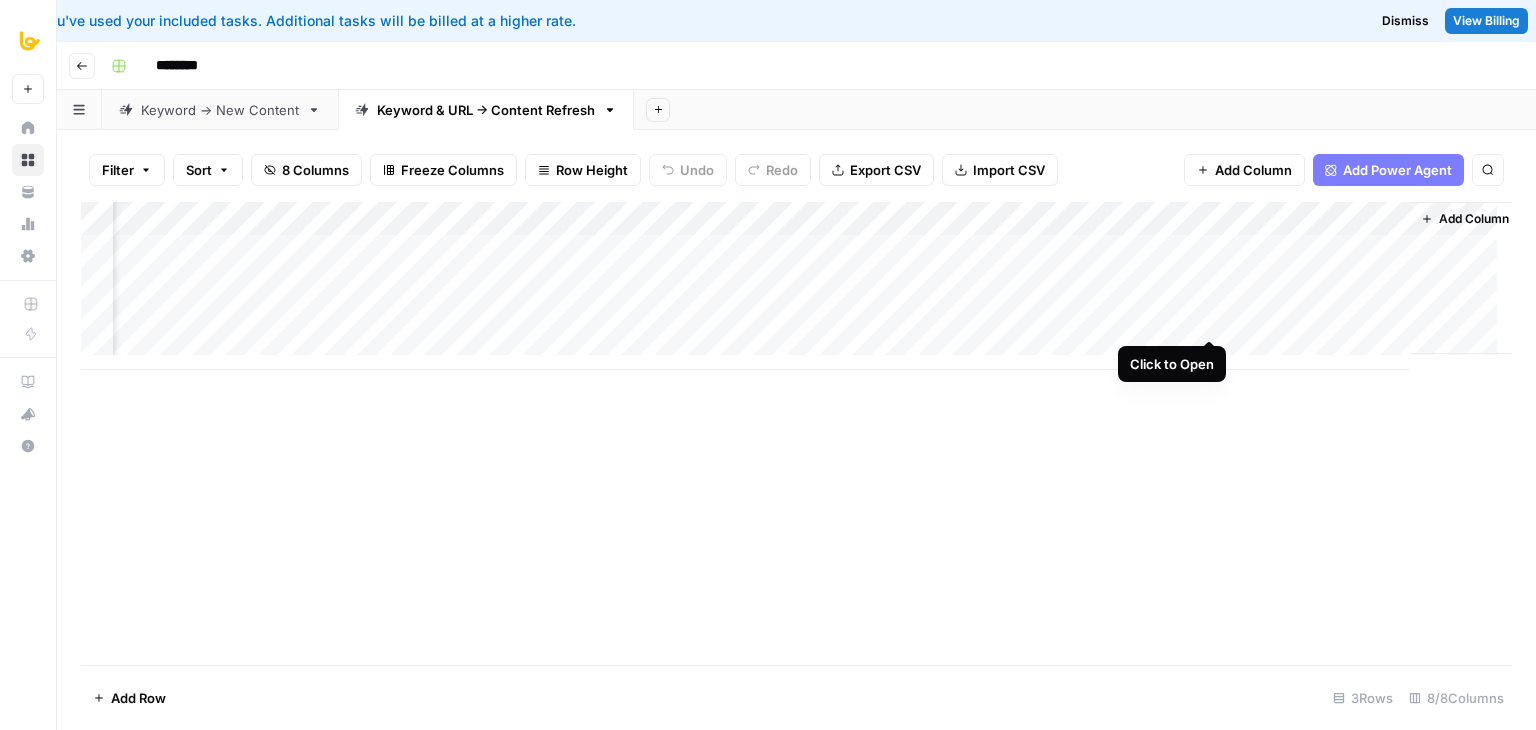 click on "Add Column" at bounding box center (796, 286) 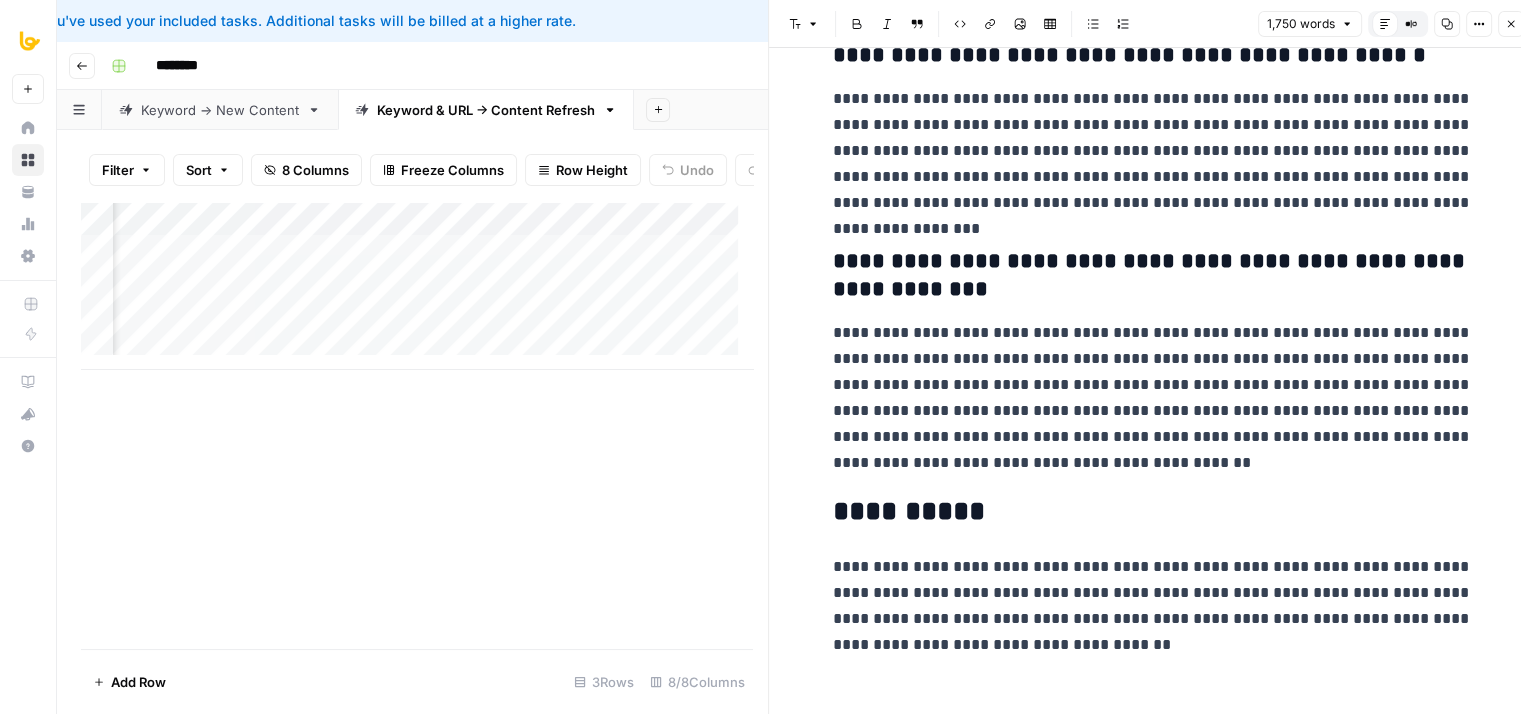 drag, startPoint x: 1299, startPoint y: 124, endPoint x: 1266, endPoint y: 602, distance: 479.13776 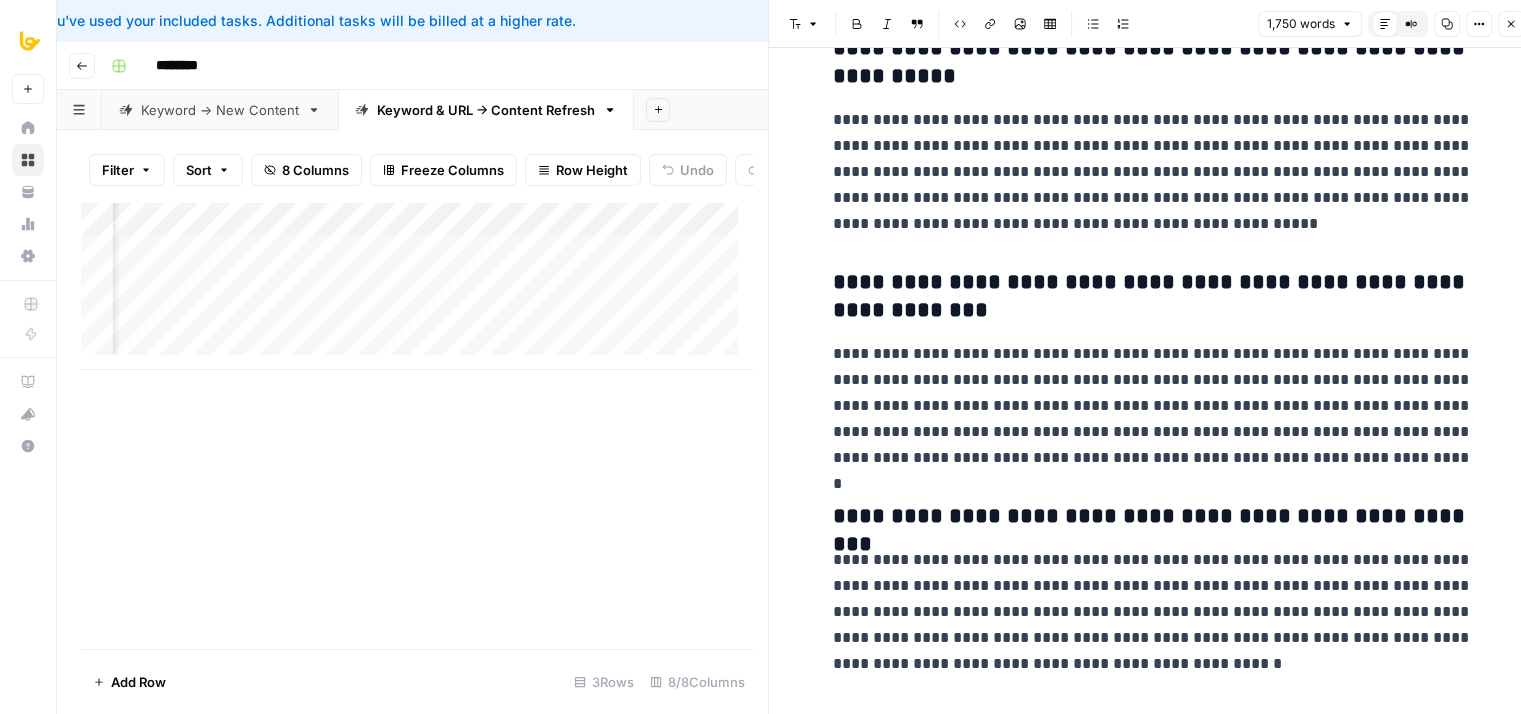 drag, startPoint x: 1226, startPoint y: 529, endPoint x: 1220, endPoint y: 367, distance: 162.11107 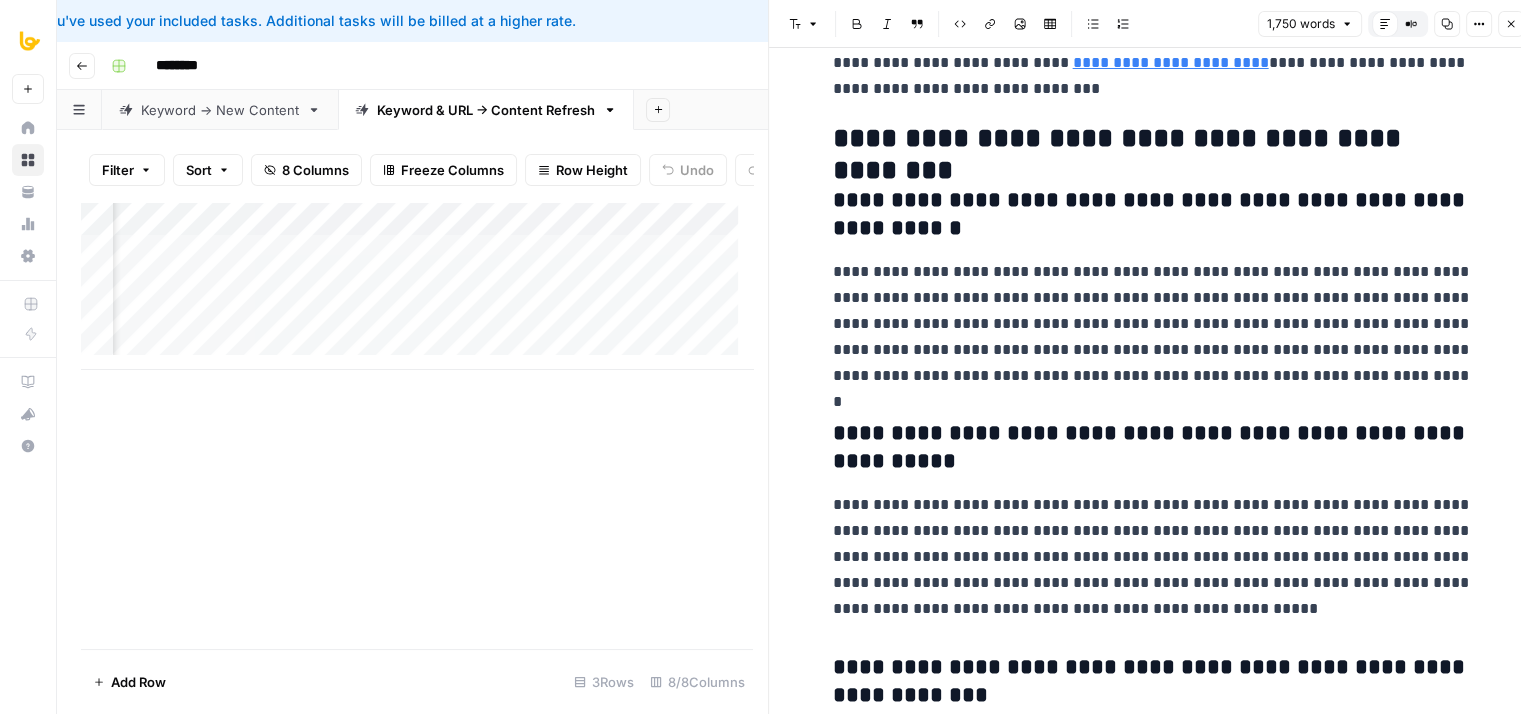 drag, startPoint x: 1214, startPoint y: 468, endPoint x: 1216, endPoint y: 299, distance: 169.01184 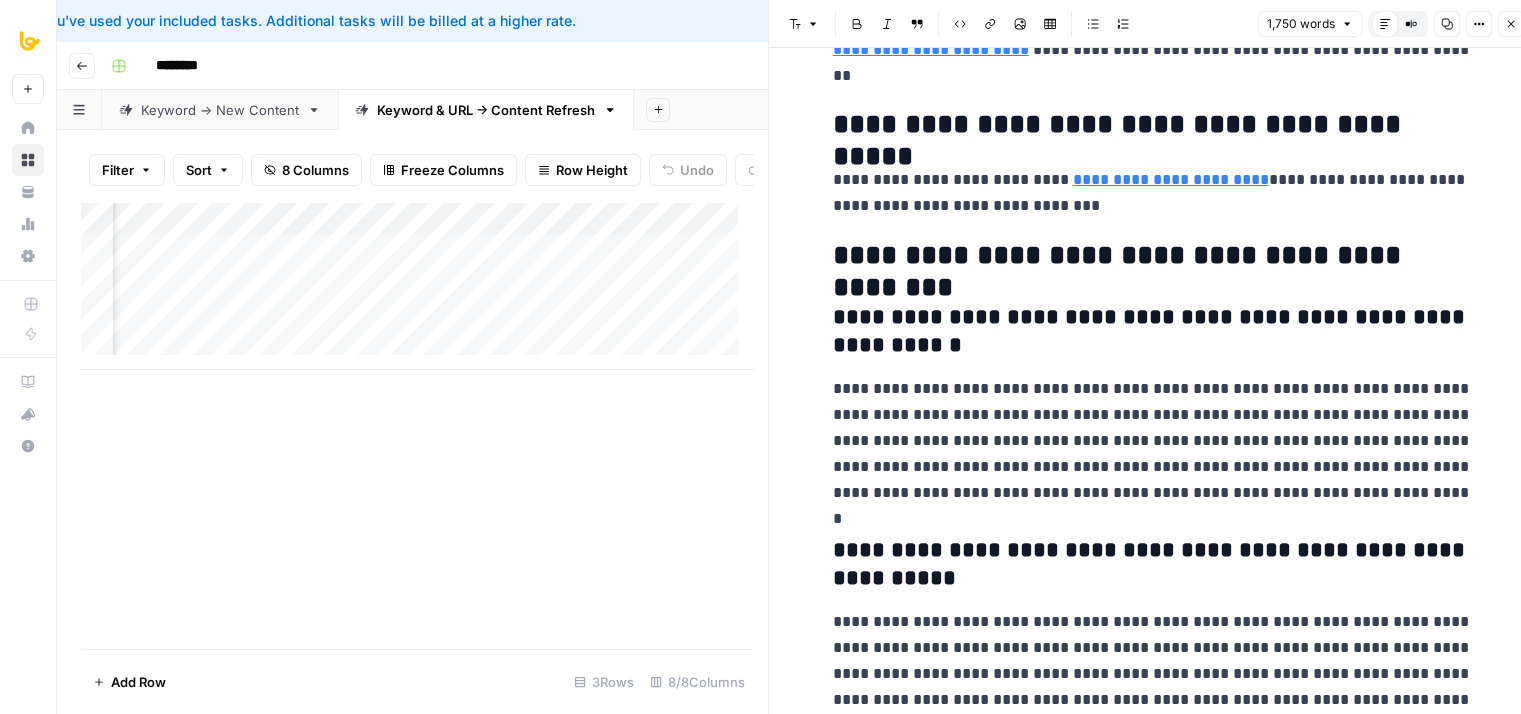 drag, startPoint x: 1211, startPoint y: 437, endPoint x: 1218, endPoint y: 329, distance: 108.226616 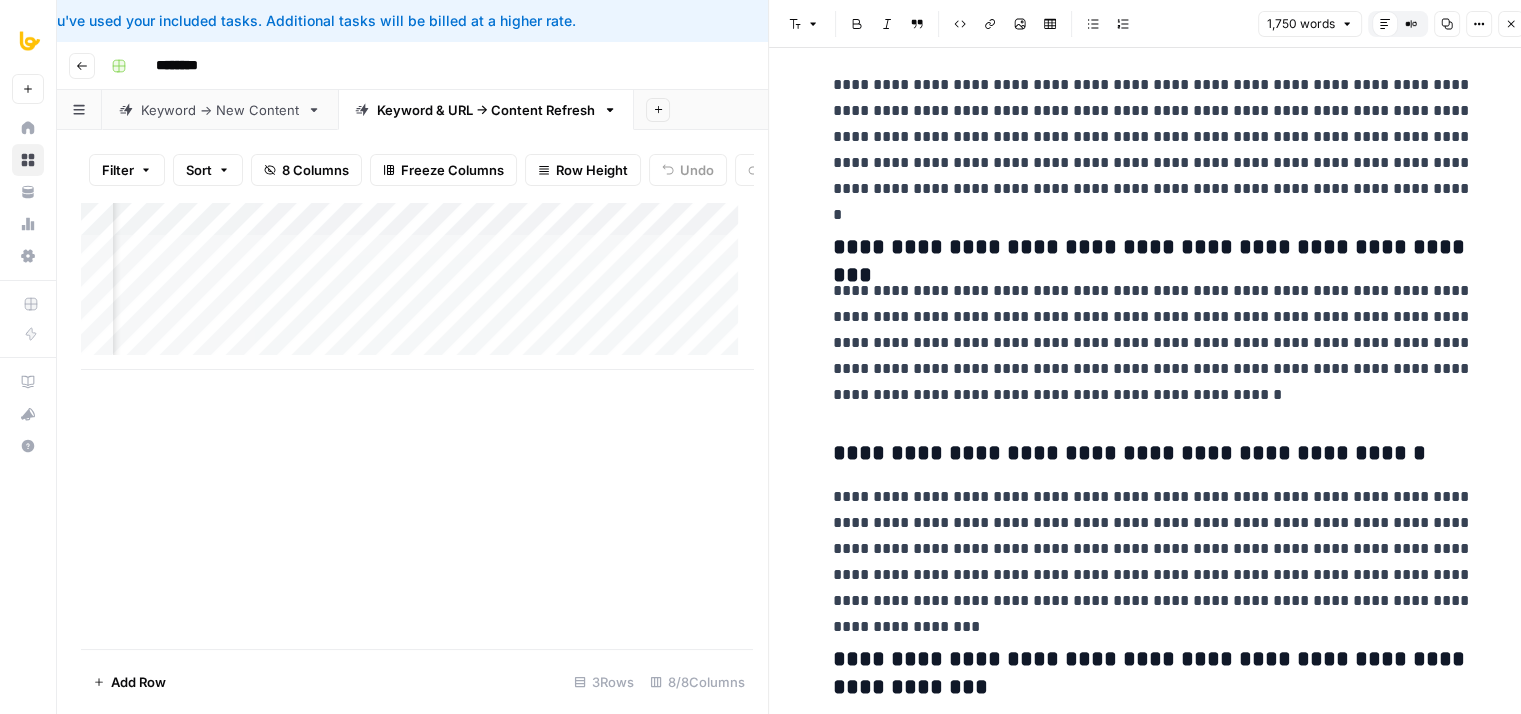 scroll, scrollTop: 5657, scrollLeft: 0, axis: vertical 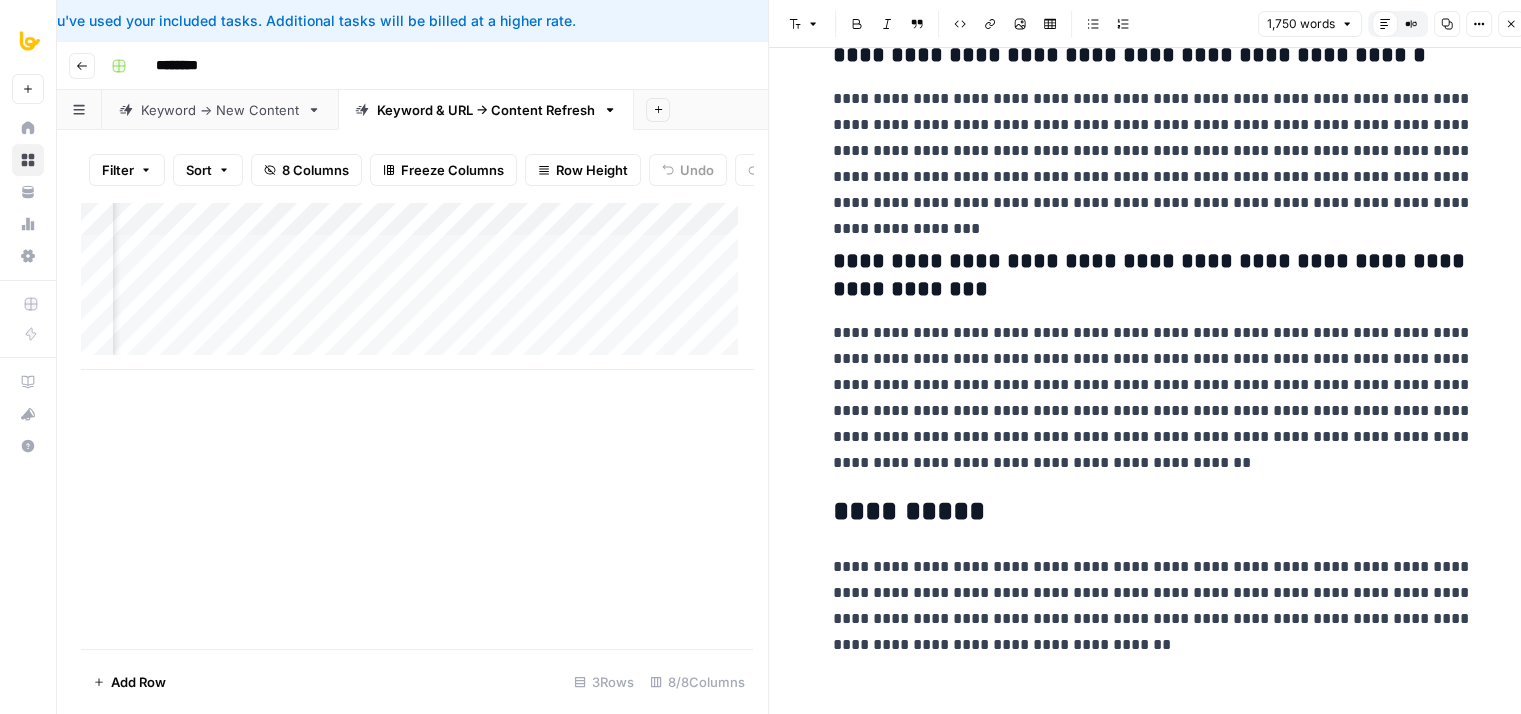 drag, startPoint x: 1237, startPoint y: 497, endPoint x: 1228, endPoint y: 700, distance: 203.1994 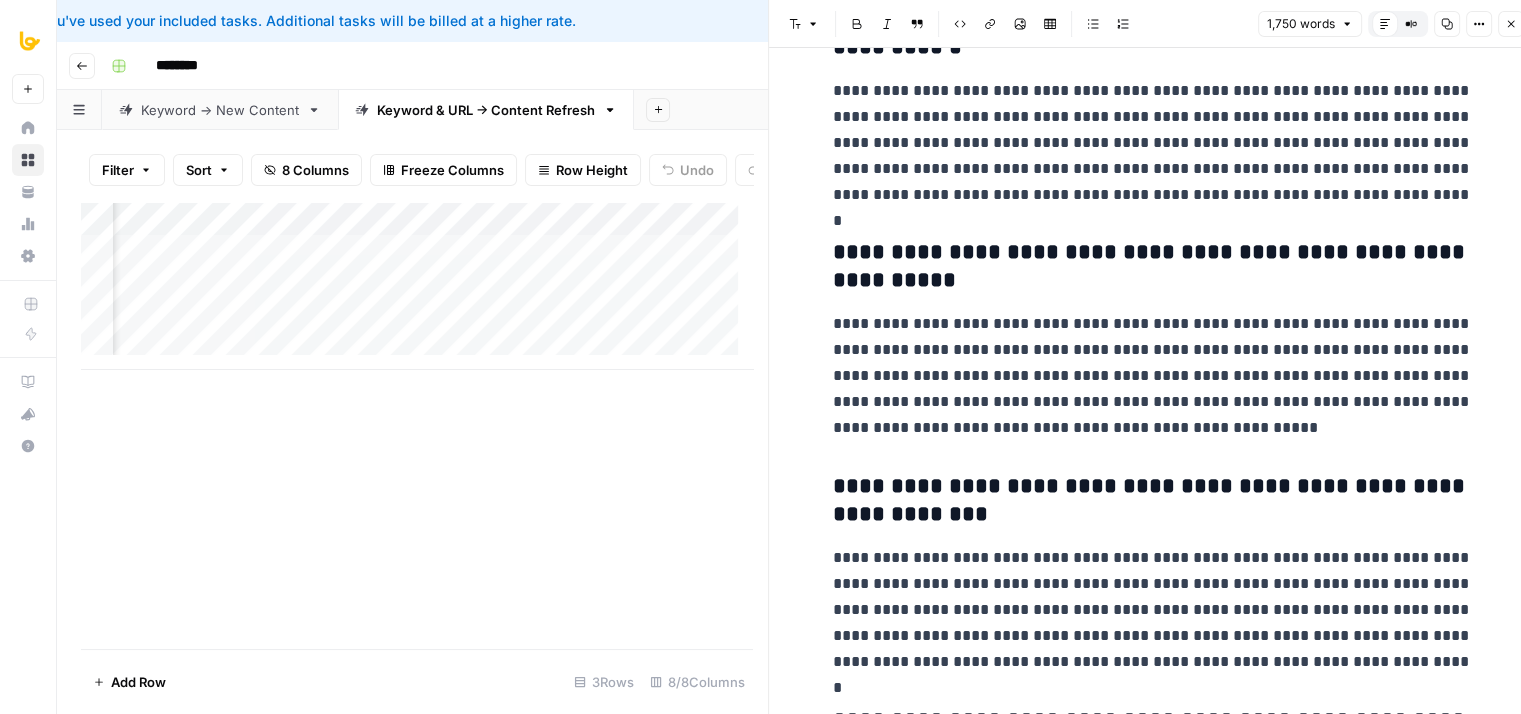 drag, startPoint x: 1160, startPoint y: 573, endPoint x: 1169, endPoint y: 424, distance: 149.27156 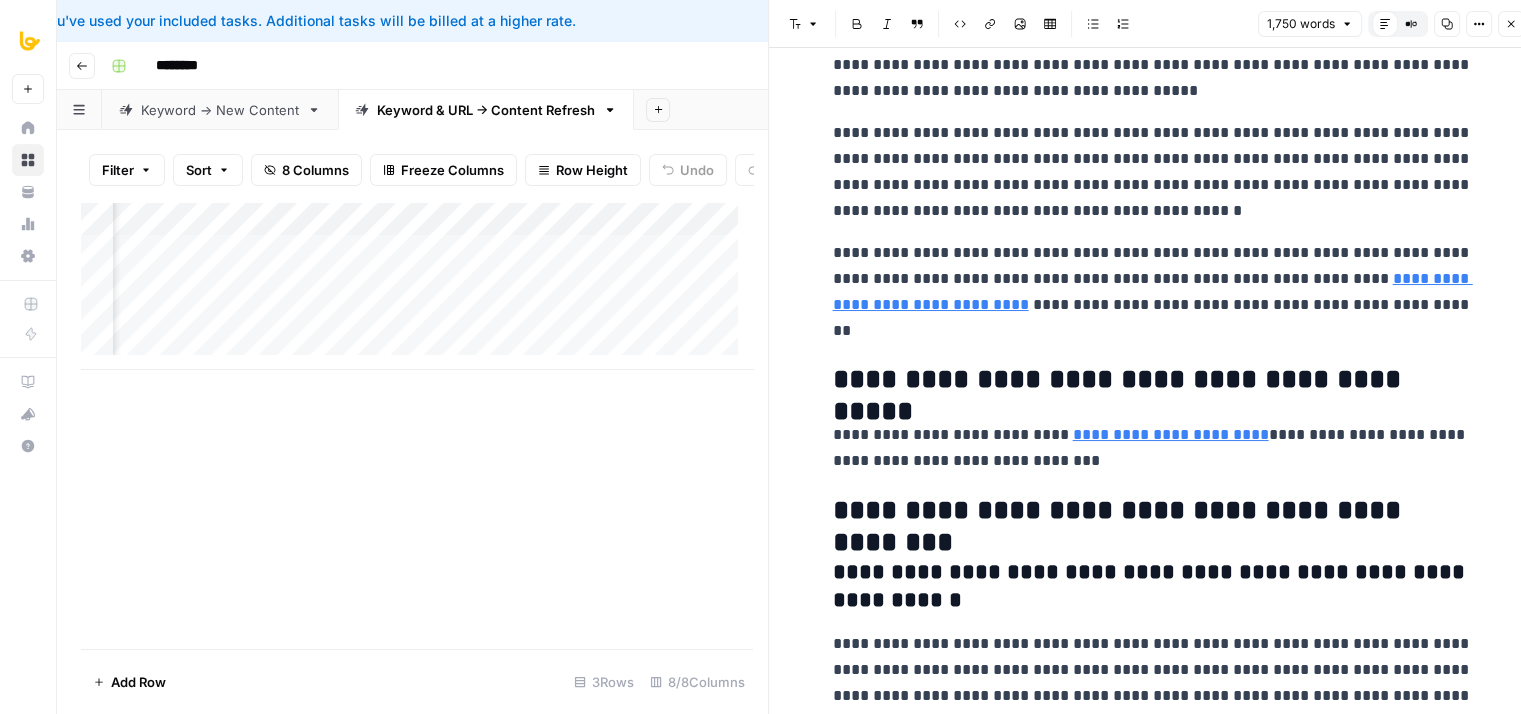scroll, scrollTop: 4136, scrollLeft: 0, axis: vertical 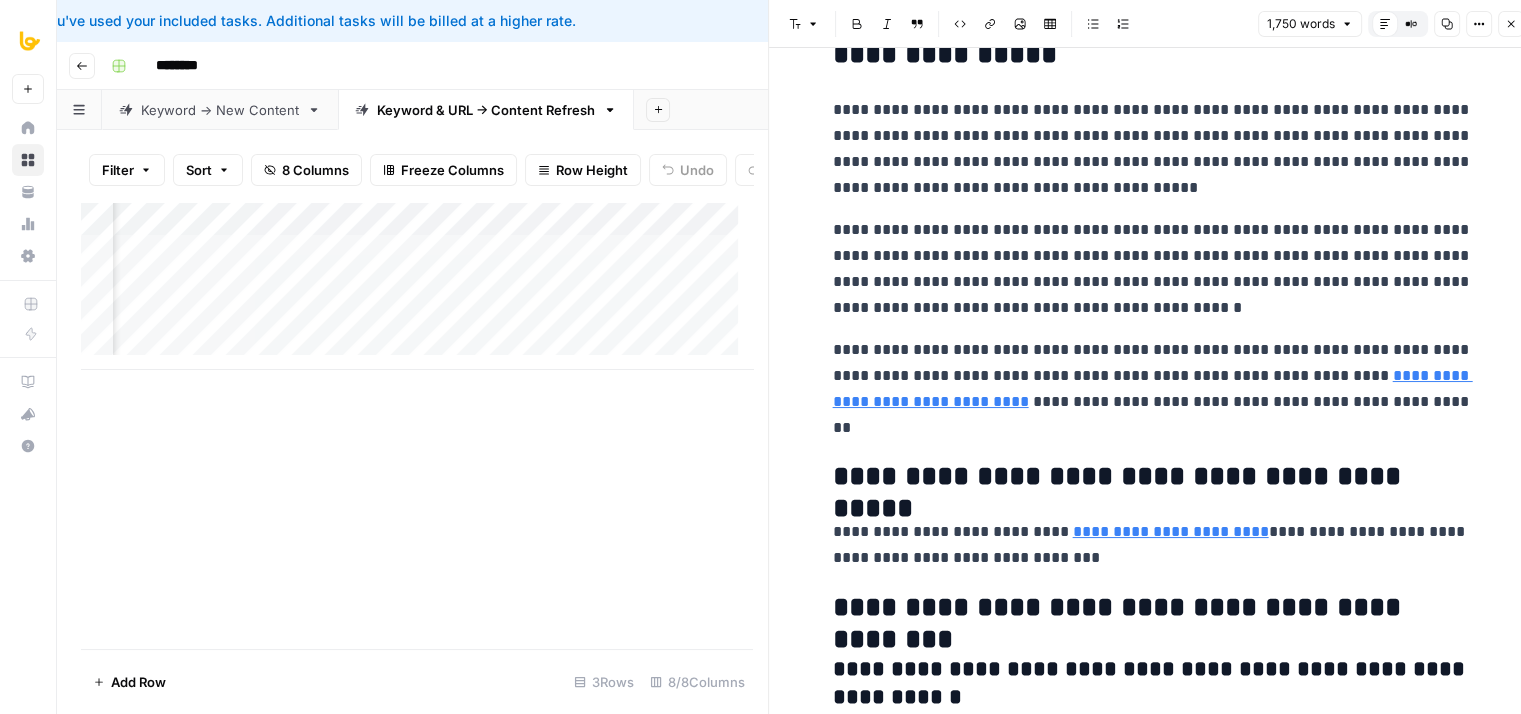drag, startPoint x: 1188, startPoint y: 449, endPoint x: 1193, endPoint y: 333, distance: 116.10771 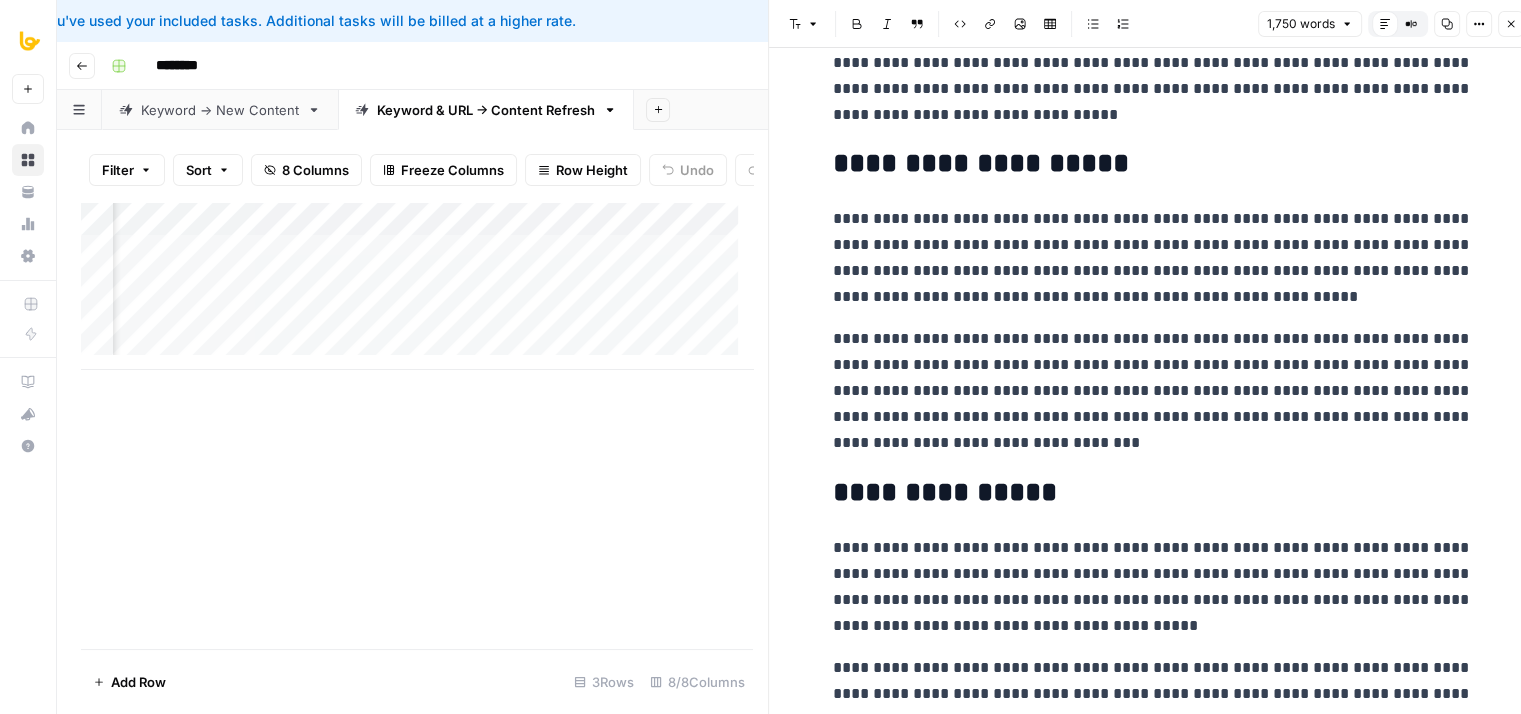 drag, startPoint x: 1192, startPoint y: 337, endPoint x: 1176, endPoint y: 201, distance: 136.93794 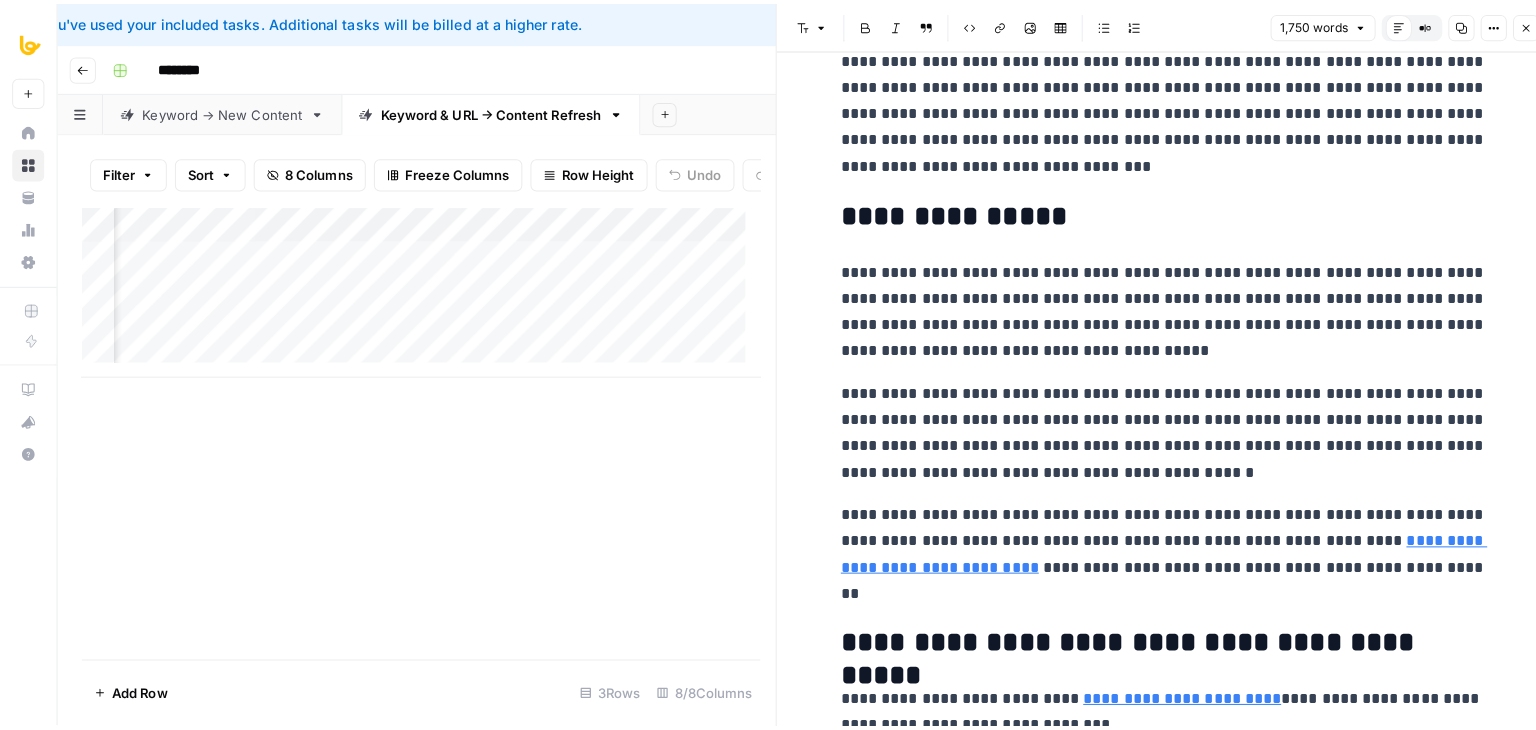 scroll, scrollTop: 4385, scrollLeft: 0, axis: vertical 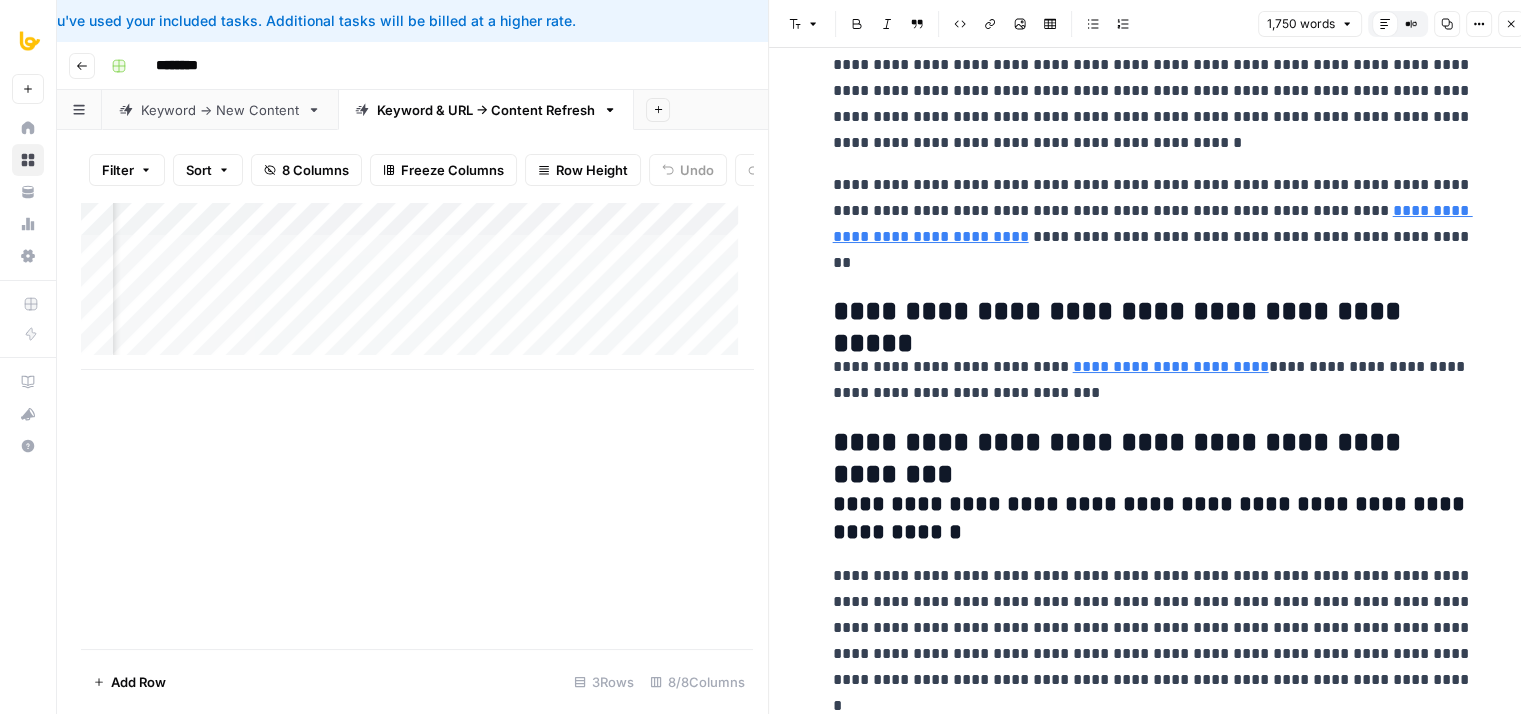 drag, startPoint x: 1176, startPoint y: 223, endPoint x: 1160, endPoint y: 430, distance: 207.61743 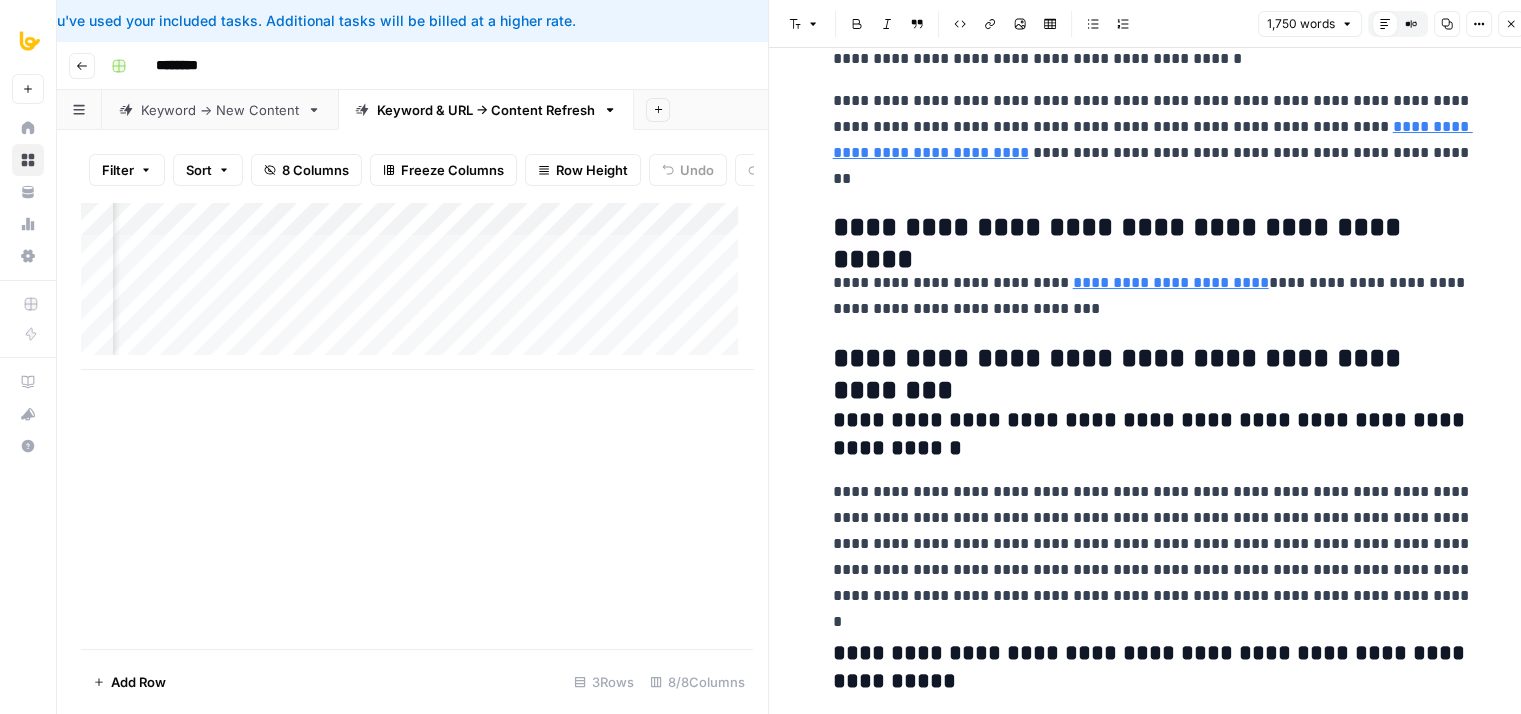click 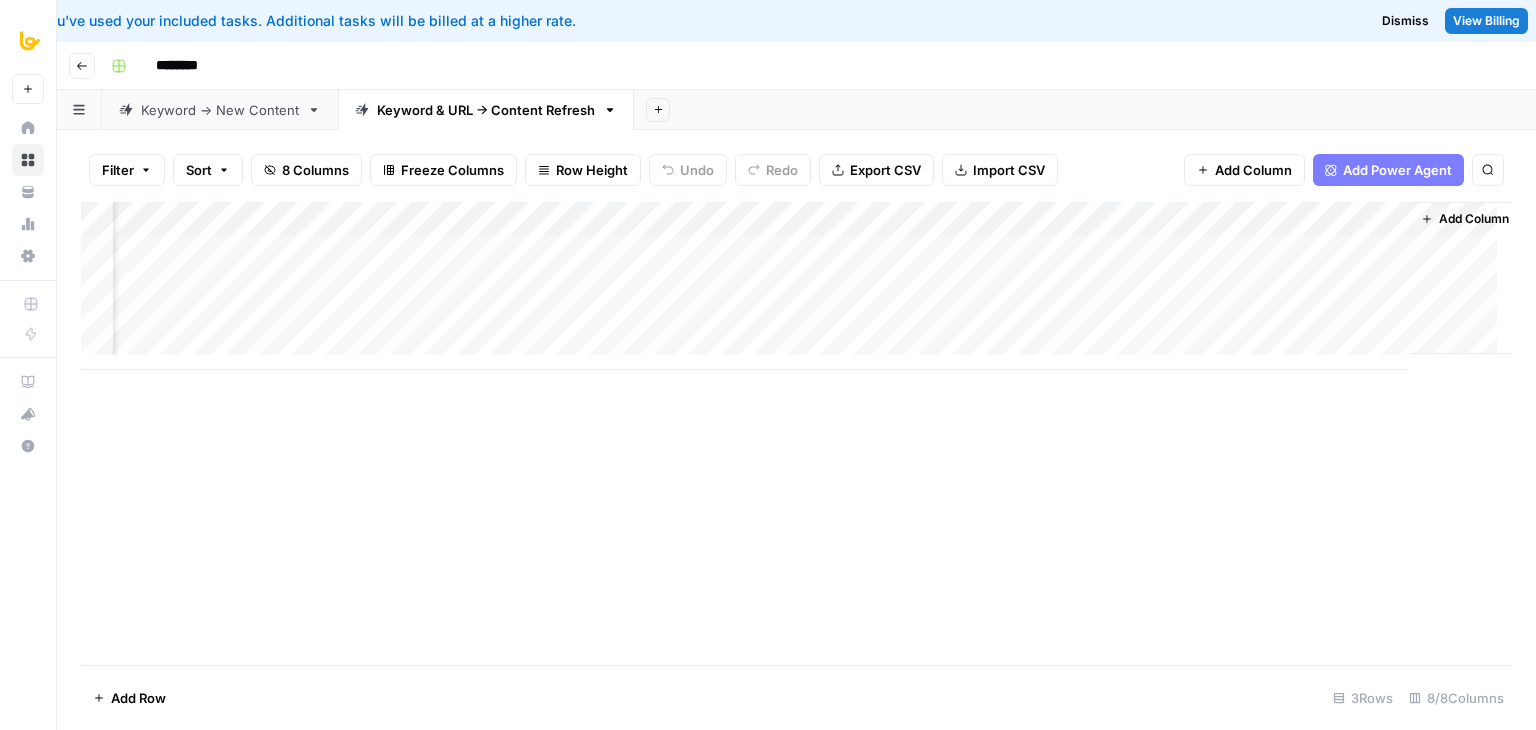 scroll, scrollTop: 0, scrollLeft: 121, axis: horizontal 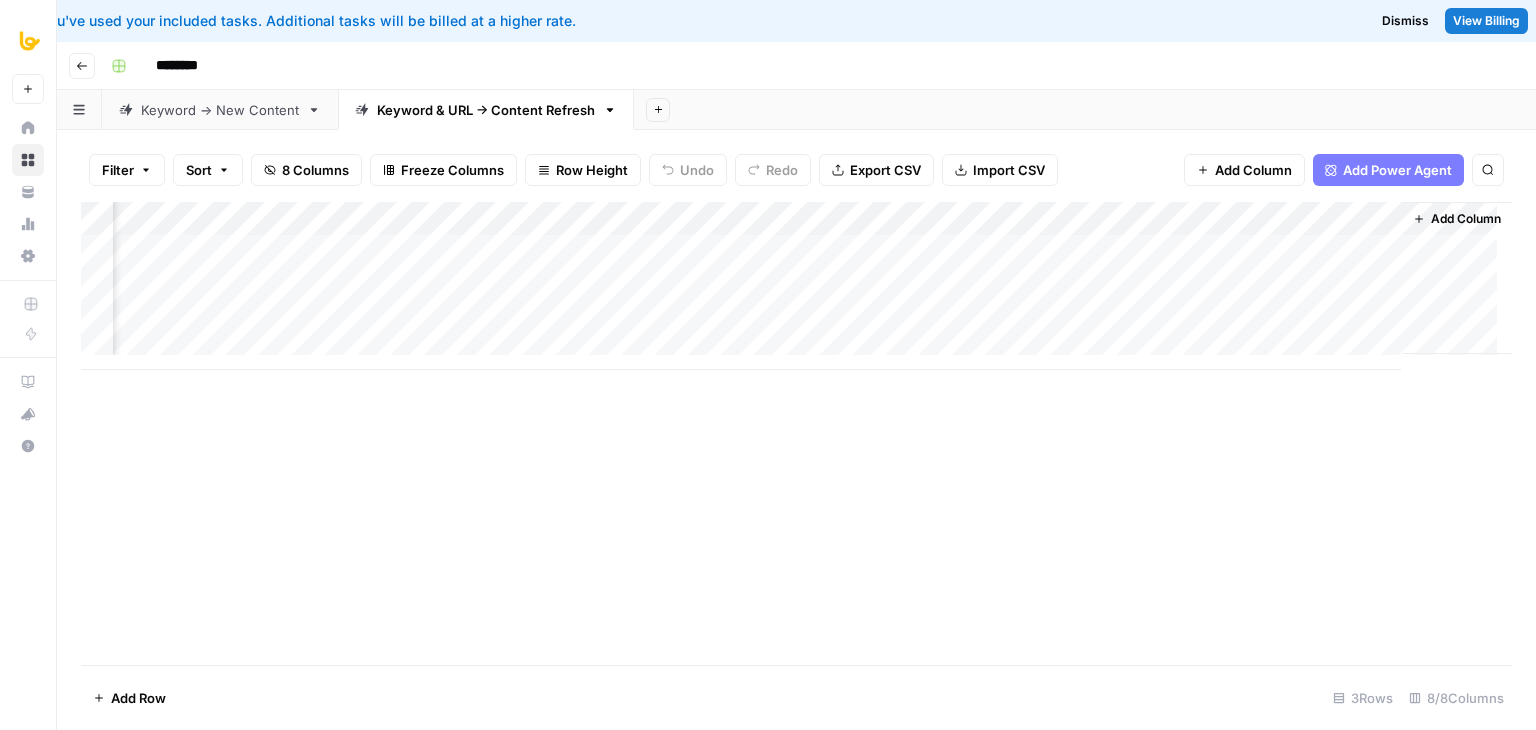 click on "Add Column" at bounding box center (796, 286) 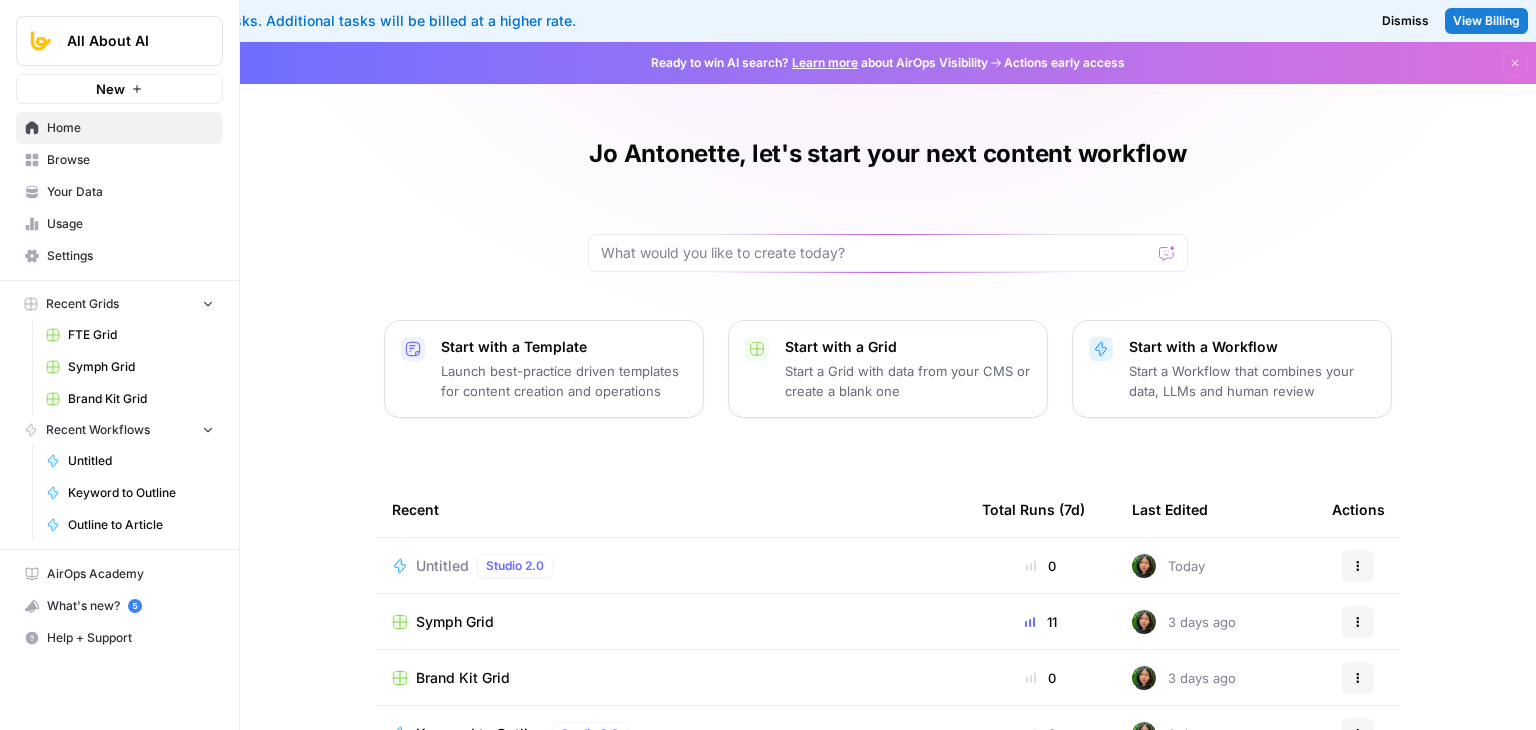 scroll, scrollTop: 0, scrollLeft: 0, axis: both 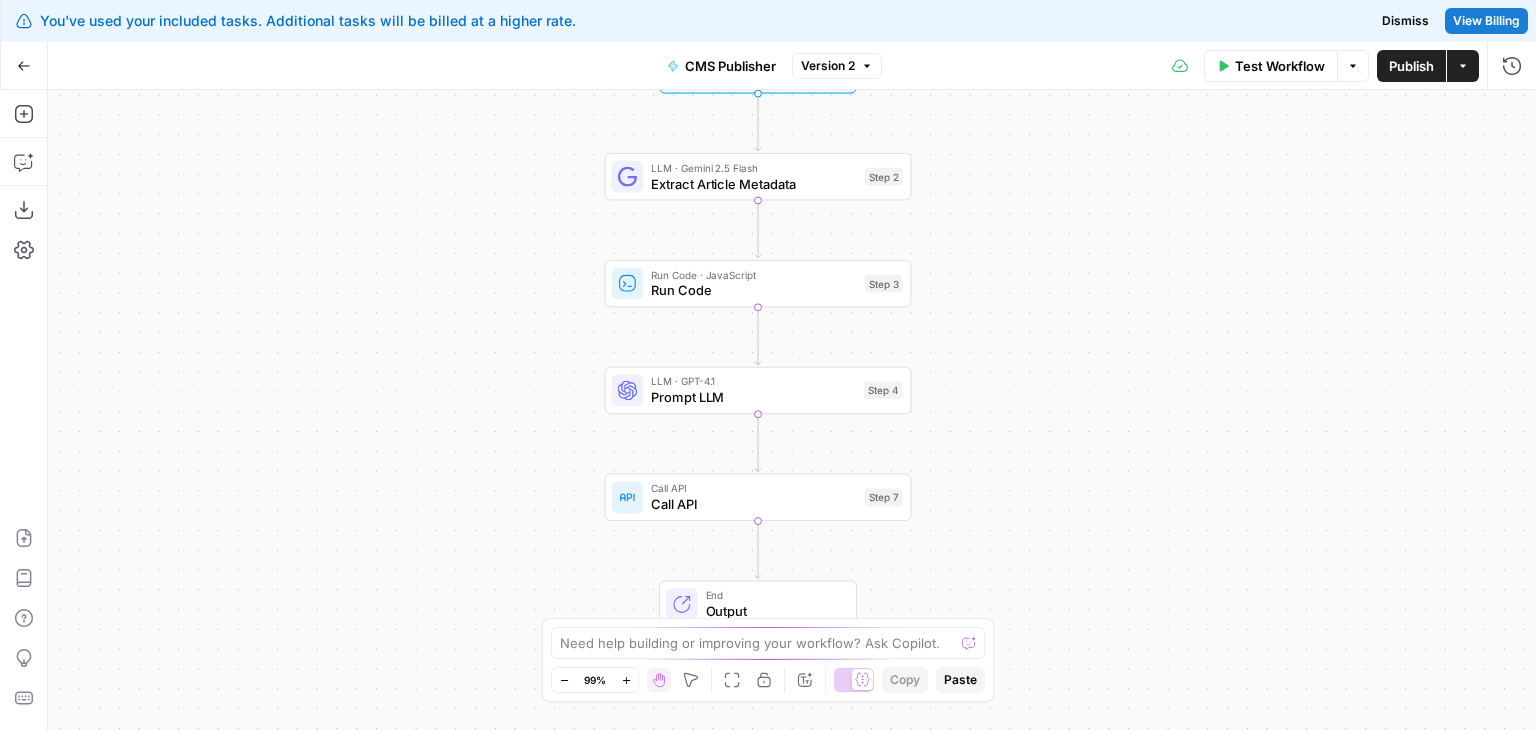 drag, startPoint x: 320, startPoint y: 340, endPoint x: 301, endPoint y: 213, distance: 128.41339 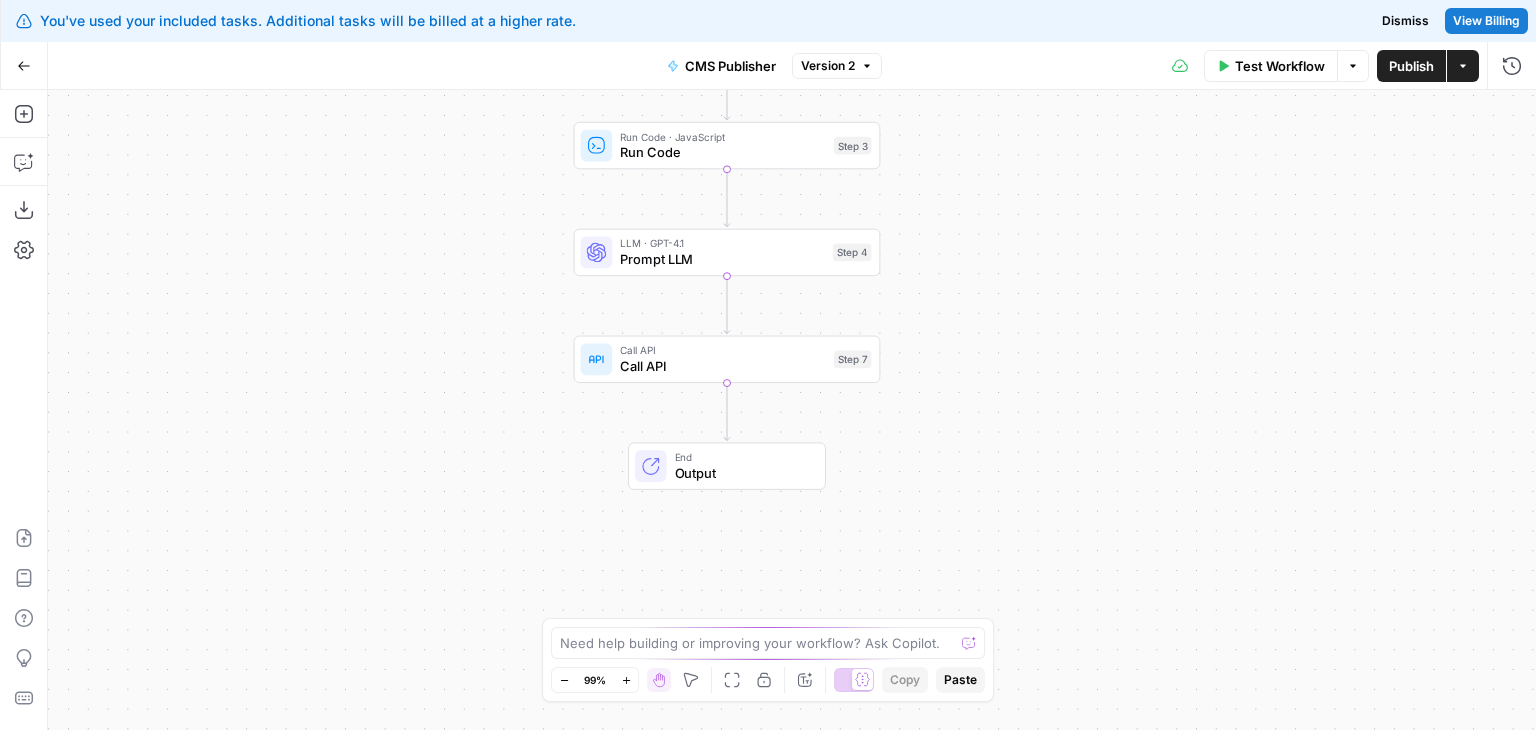 drag, startPoint x: 344, startPoint y: 367, endPoint x: 328, endPoint y: 301, distance: 67.911705 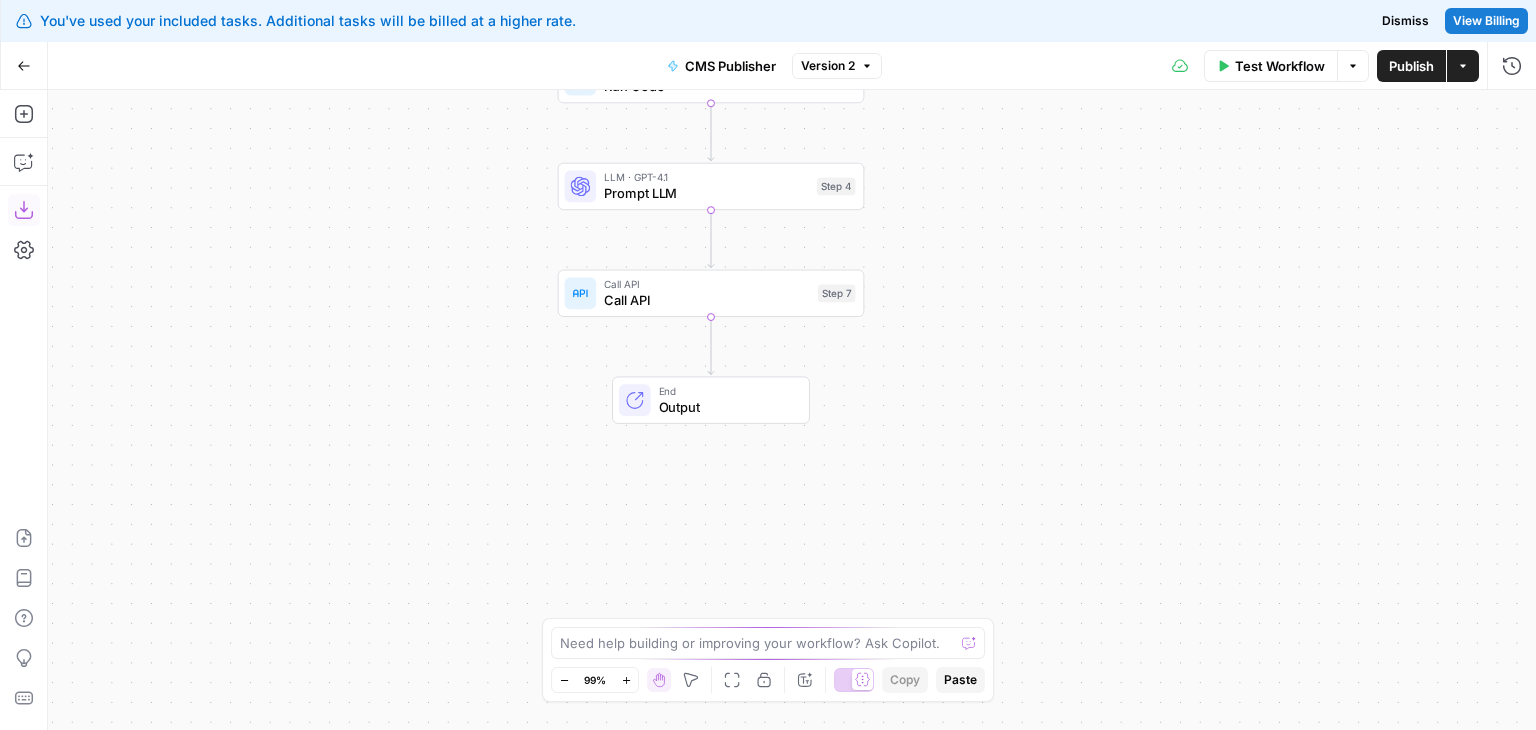 click 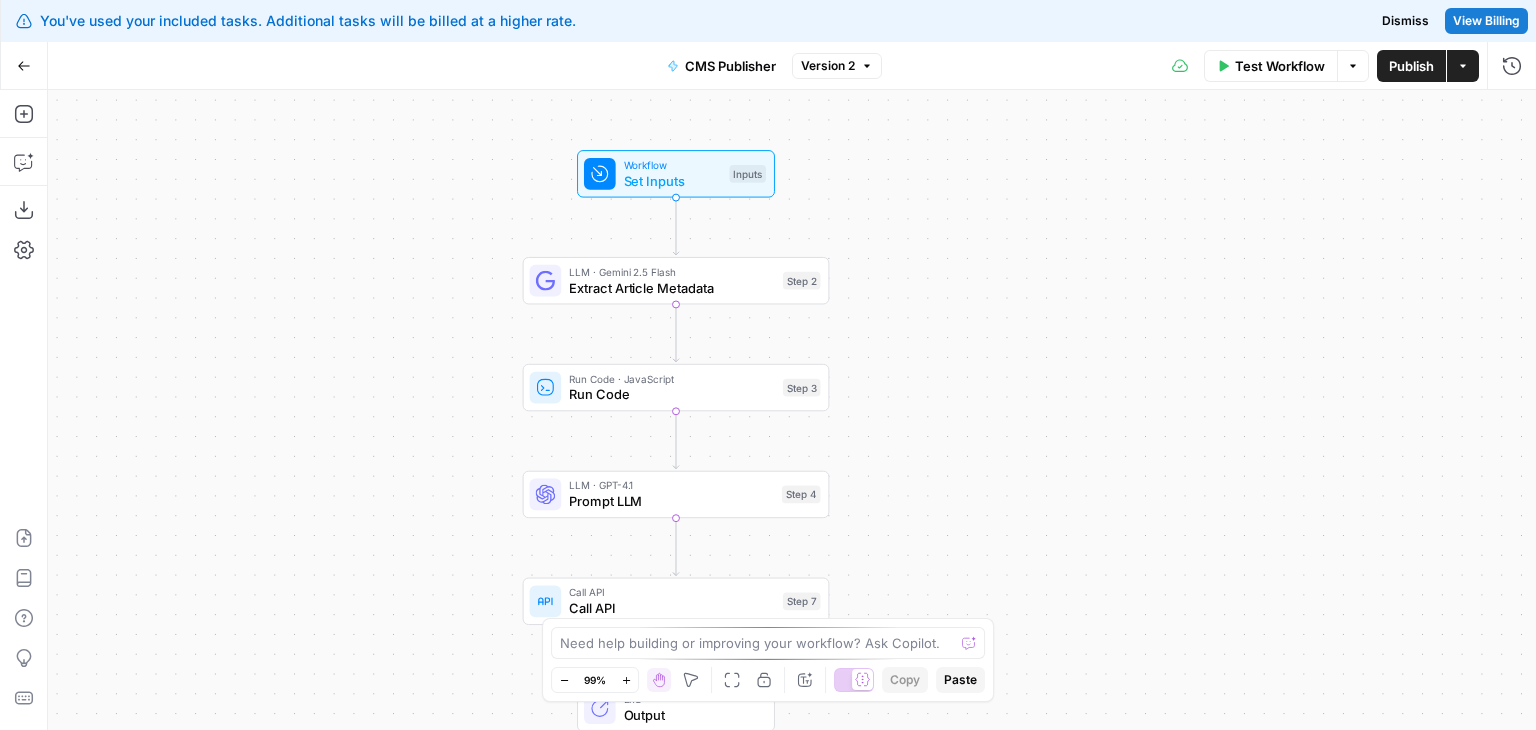 drag, startPoint x: 374, startPoint y: 169, endPoint x: 351, endPoint y: 445, distance: 276.95667 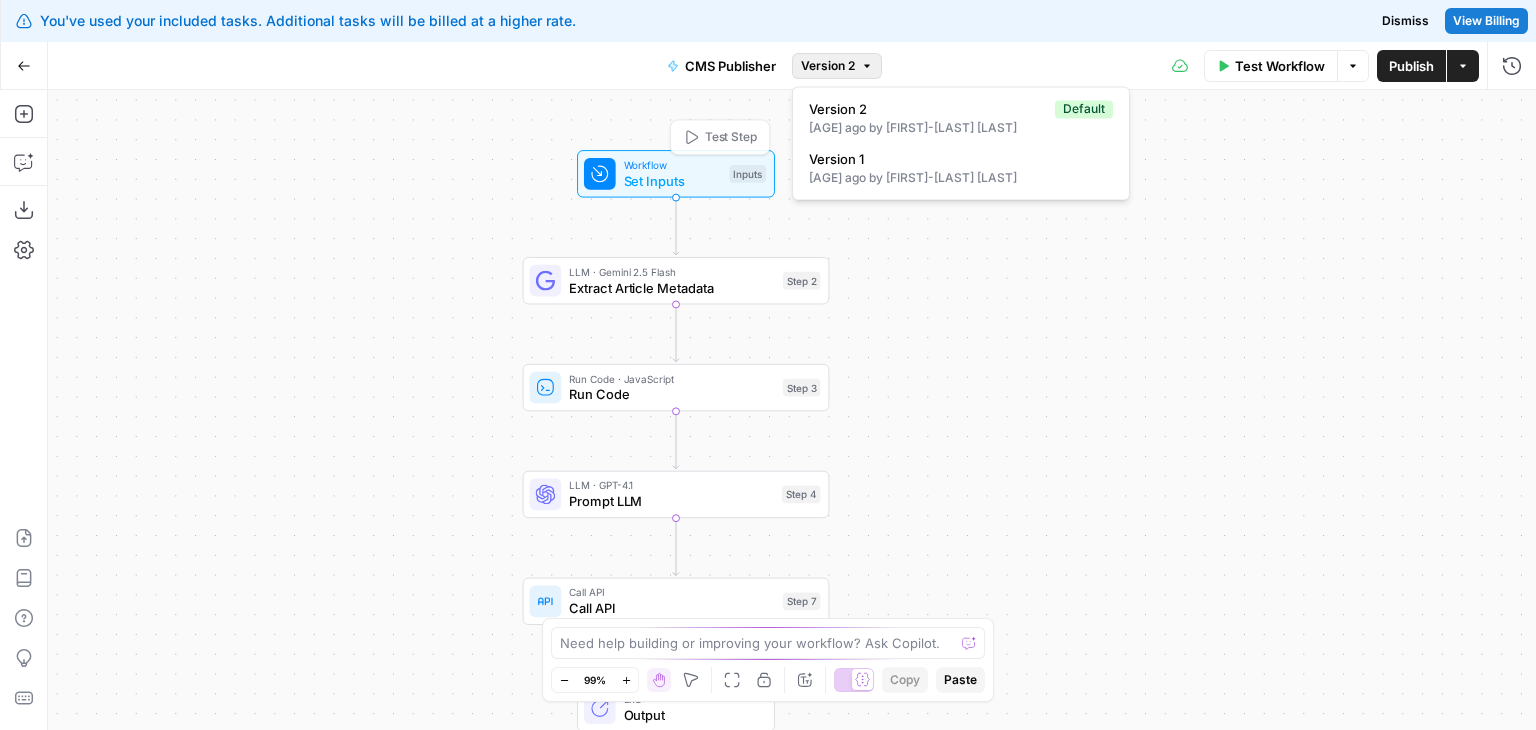 click on "Version 2" at bounding box center [837, 66] 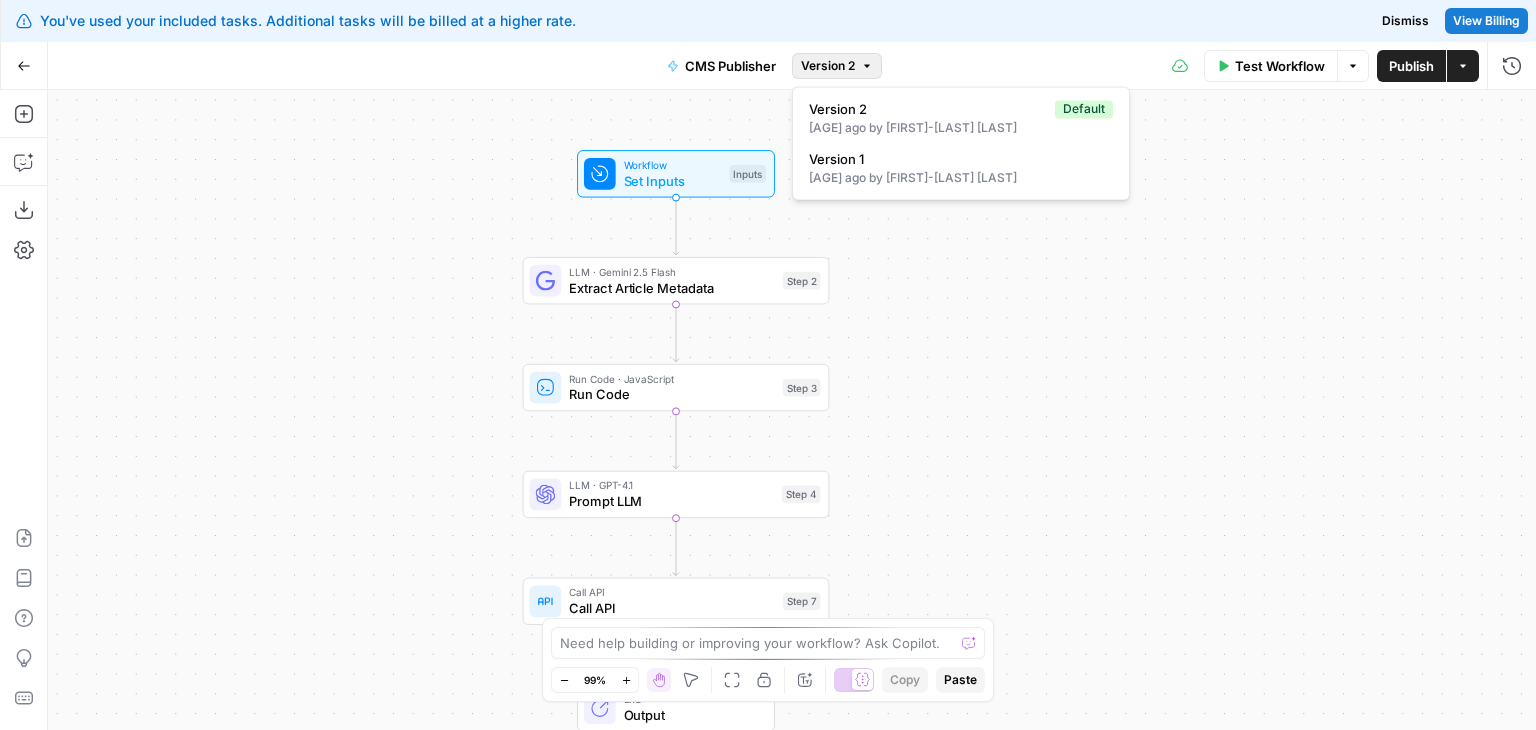 click on "Version 2" at bounding box center (837, 66) 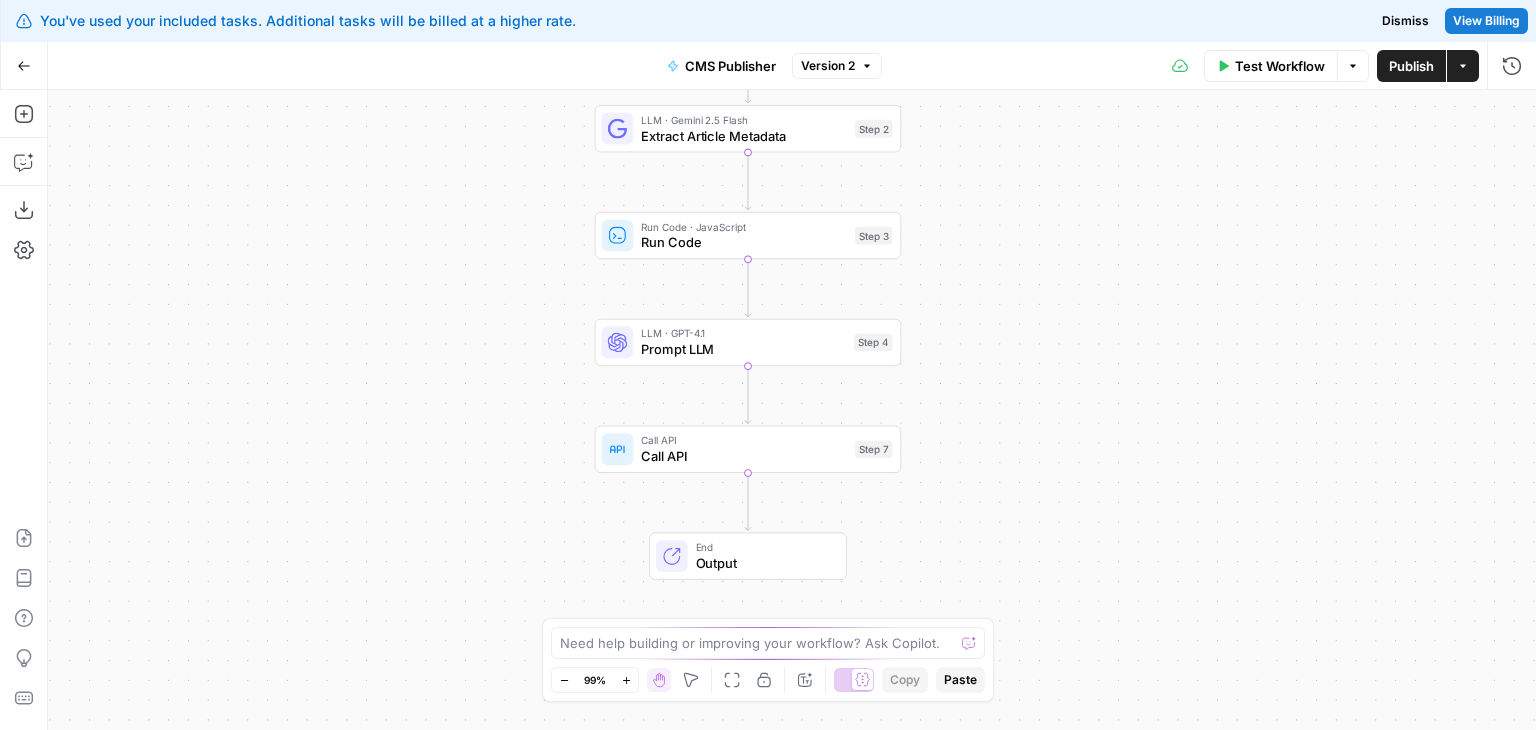 drag, startPoint x: 332, startPoint y: 302, endPoint x: 396, endPoint y: 155, distance: 160.32779 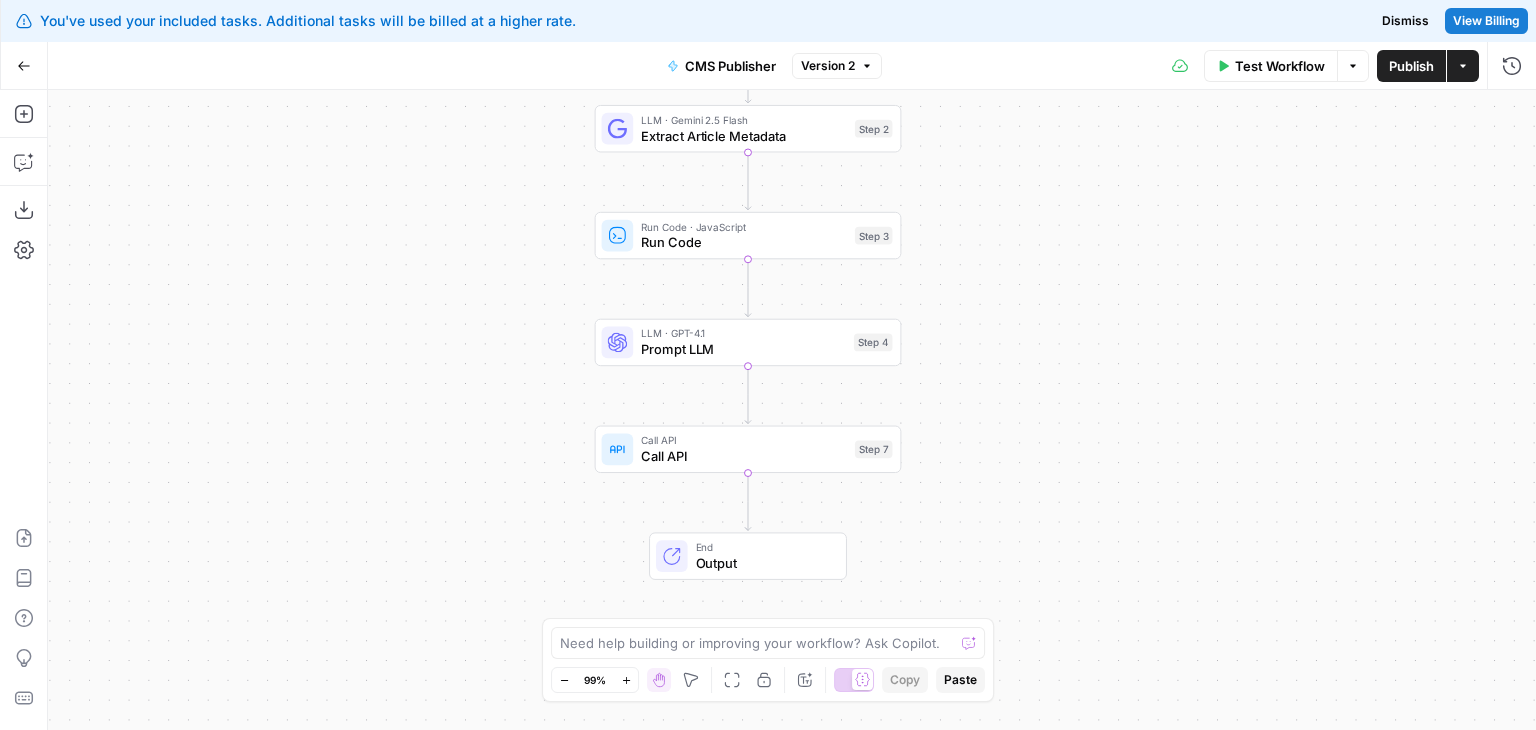 click on "Go Back" at bounding box center [24, 66] 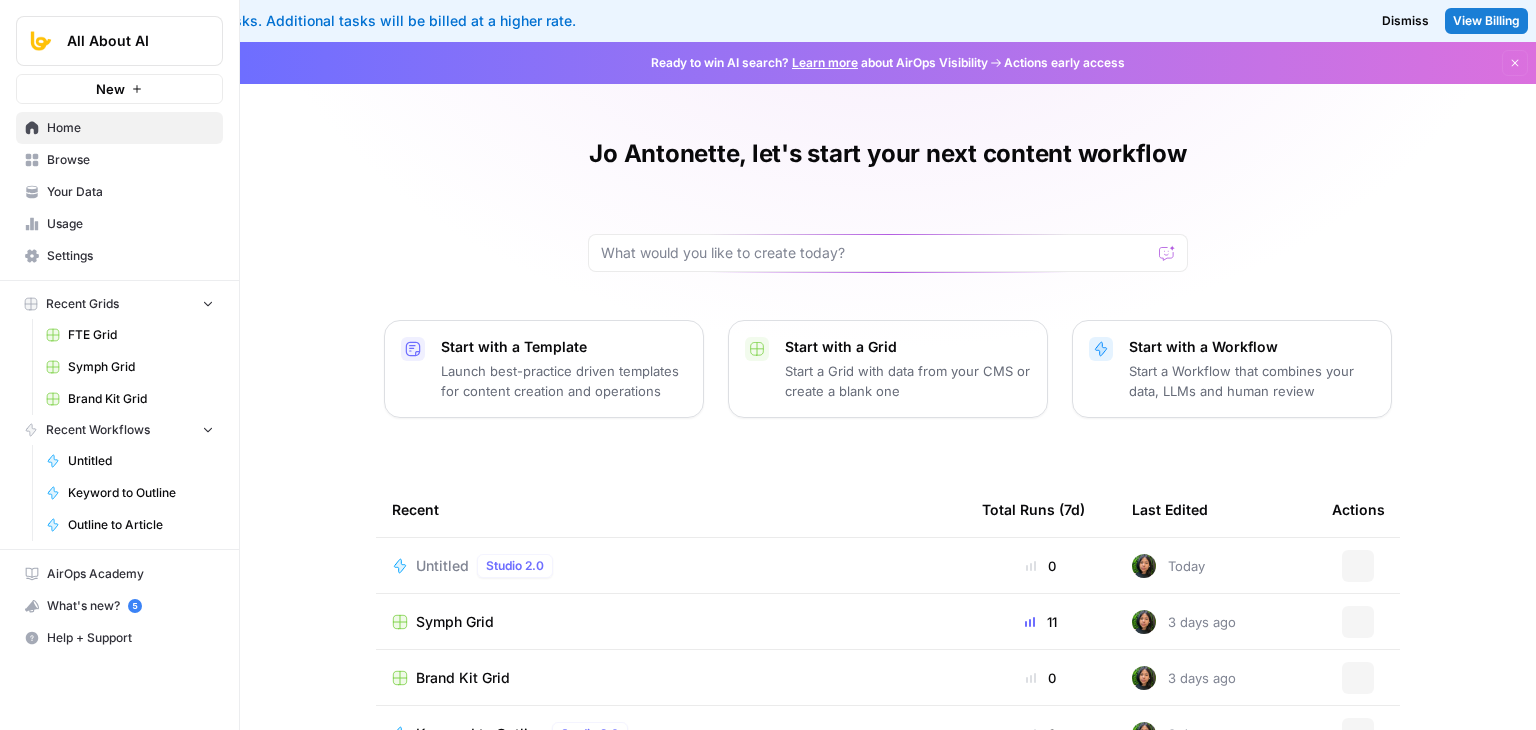 scroll, scrollTop: 0, scrollLeft: 0, axis: both 